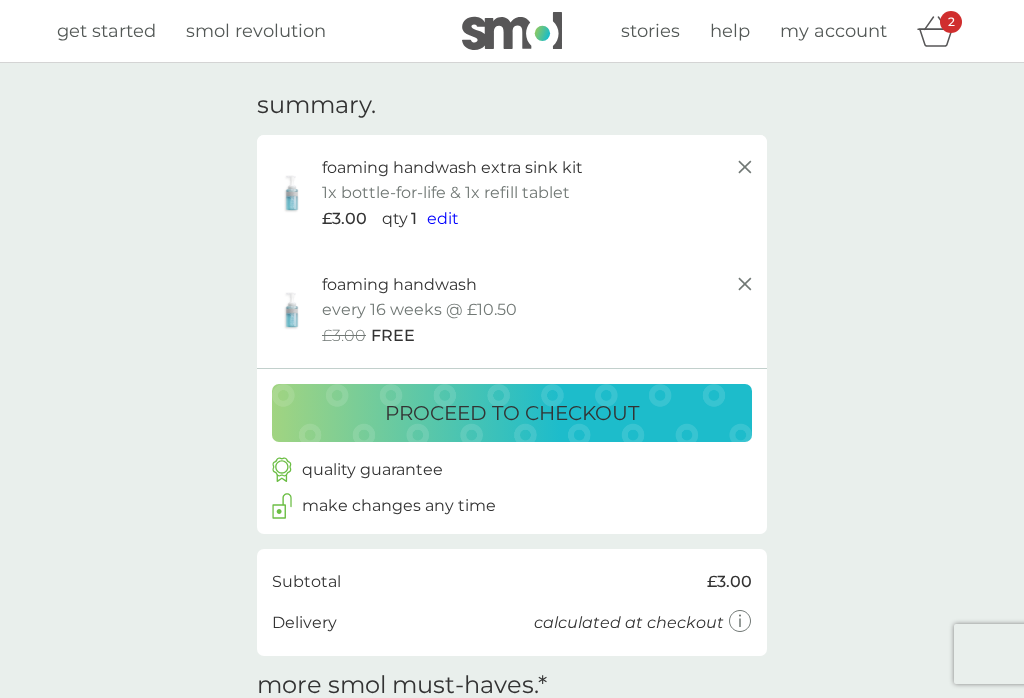 scroll, scrollTop: 0, scrollLeft: 0, axis: both 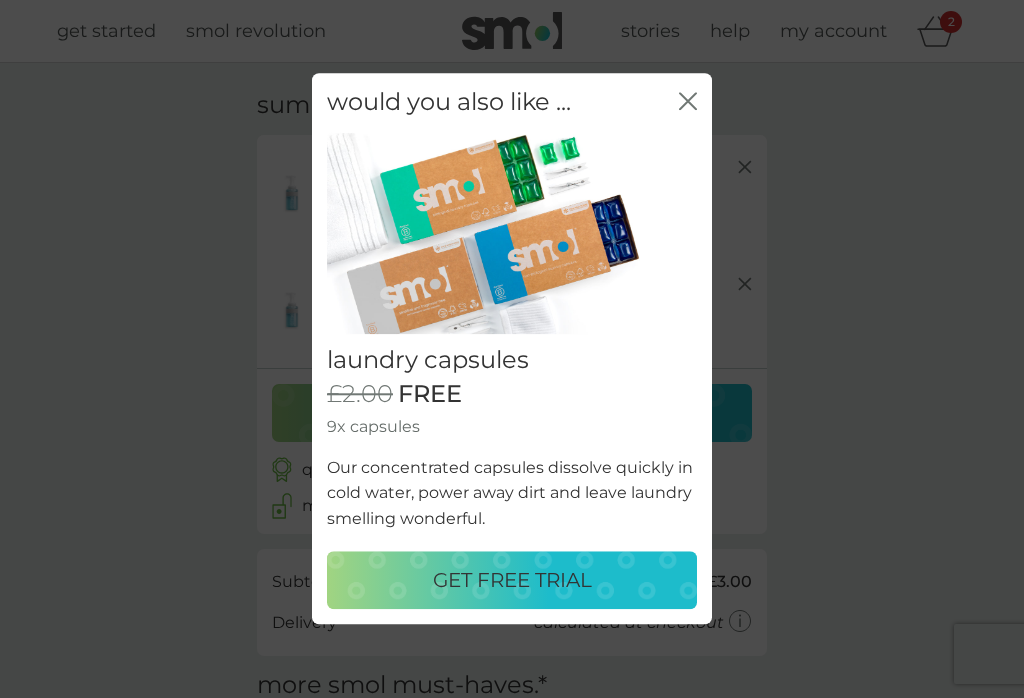click on "close" 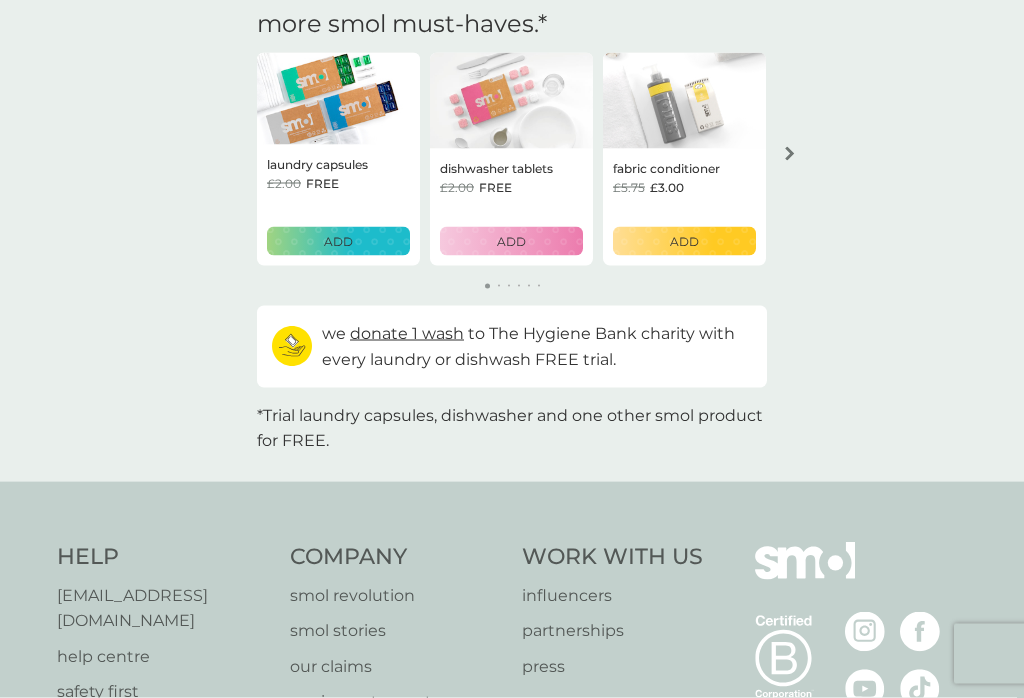 scroll, scrollTop: 662, scrollLeft: 0, axis: vertical 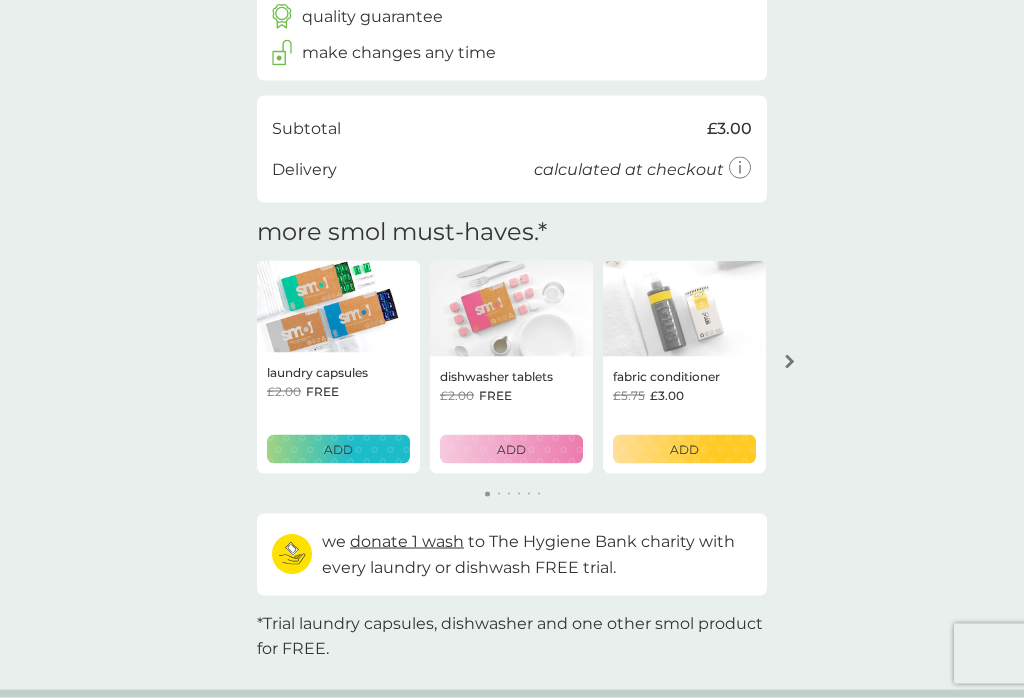 click at bounding box center [790, 362] 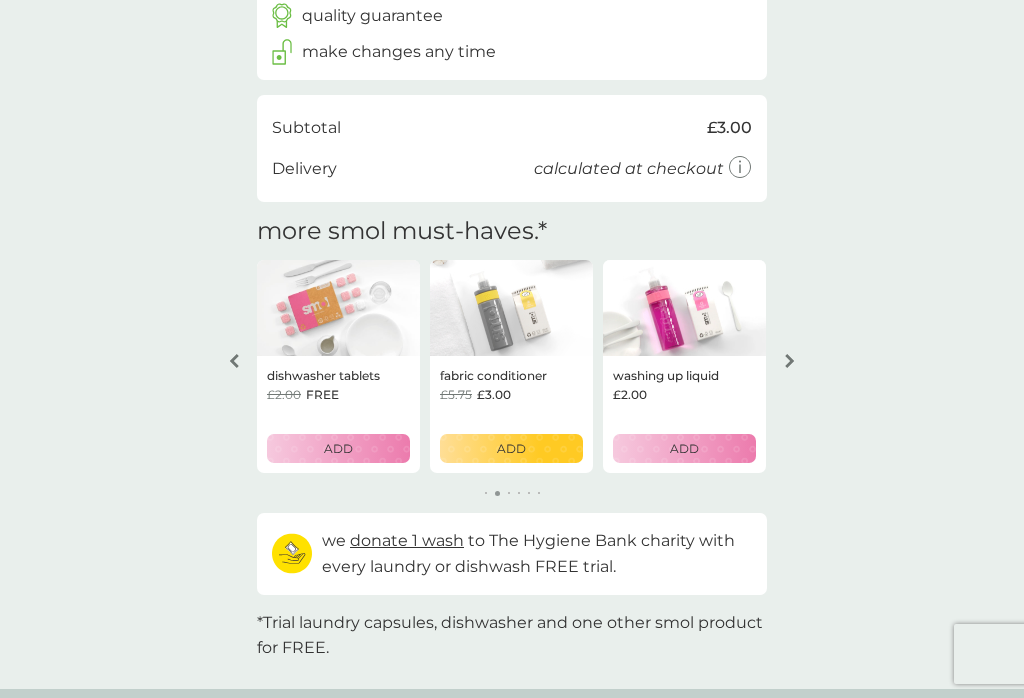 click at bounding box center (684, 308) 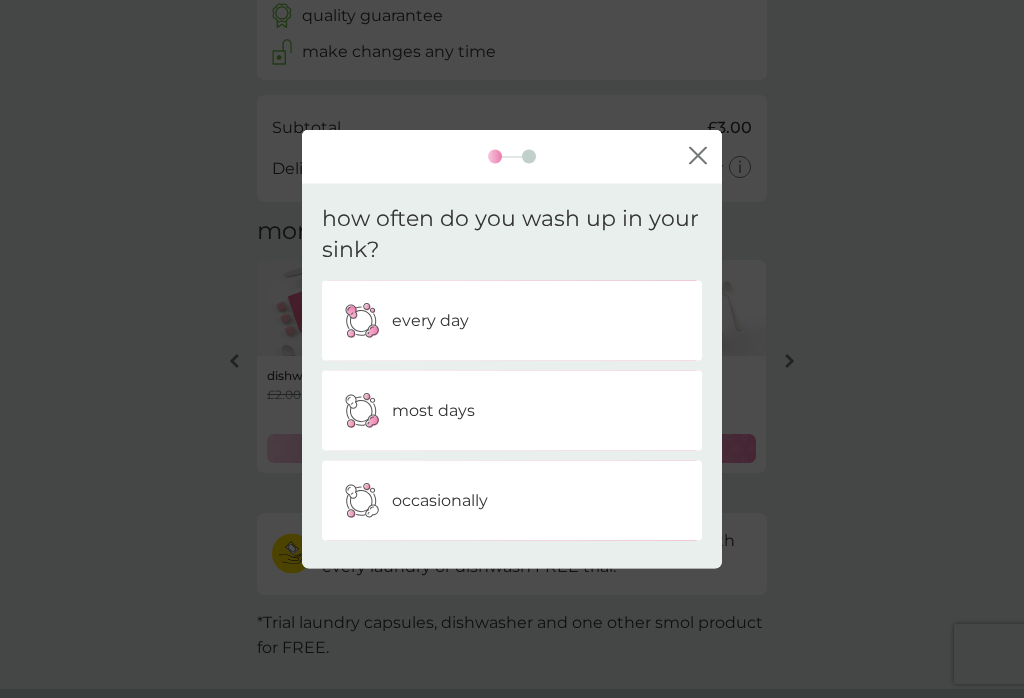 click at bounding box center (362, 500) 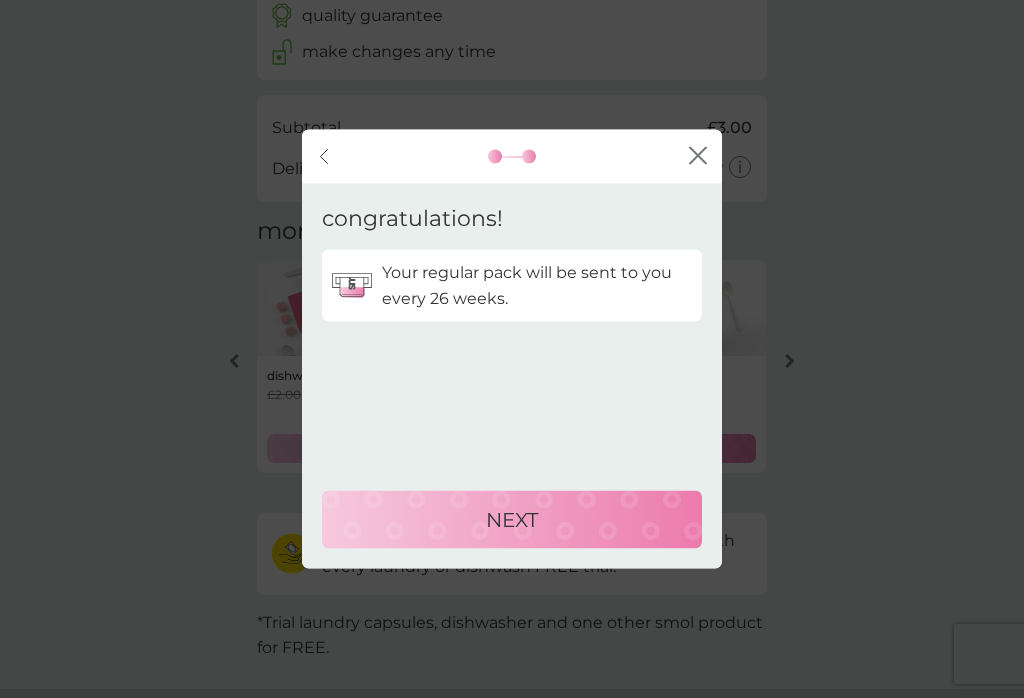 click on "NEXT" at bounding box center (512, 520) 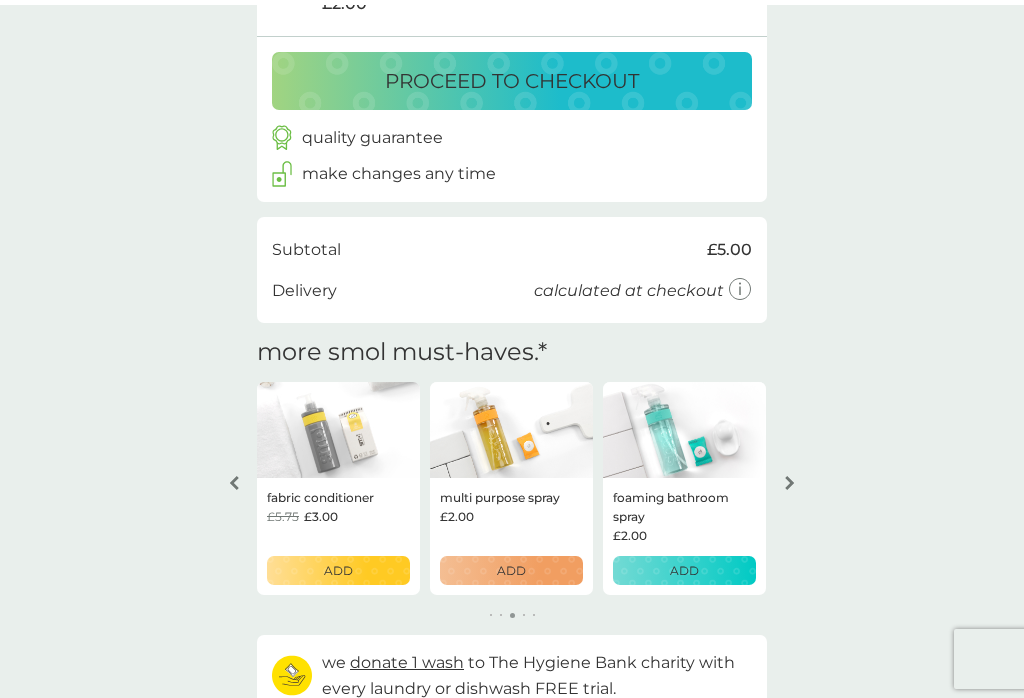 scroll, scrollTop: 447, scrollLeft: 0, axis: vertical 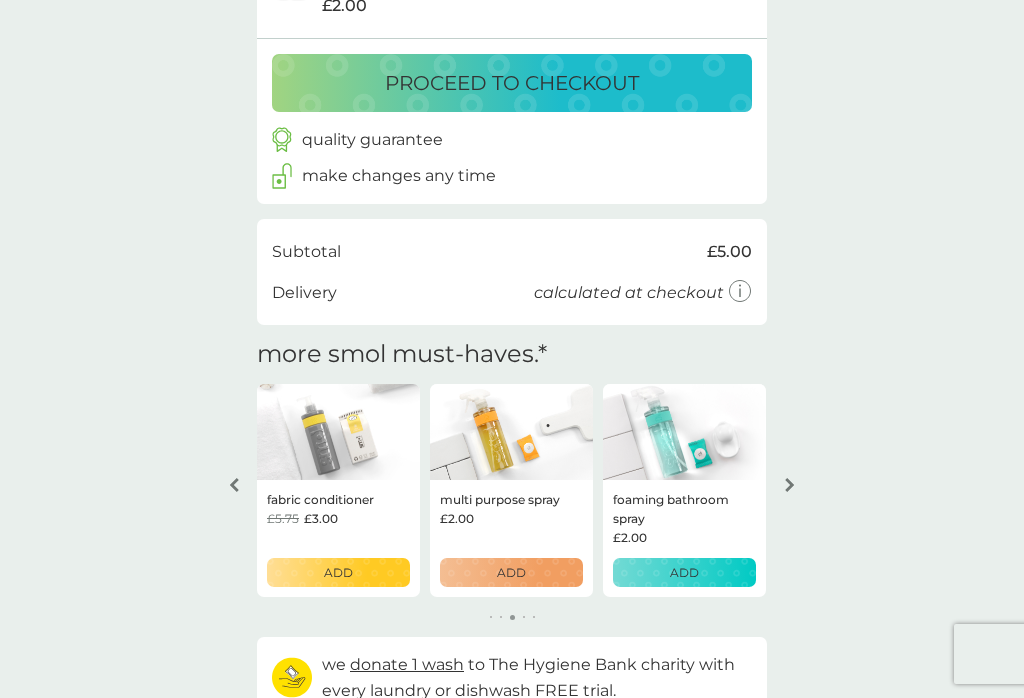 click 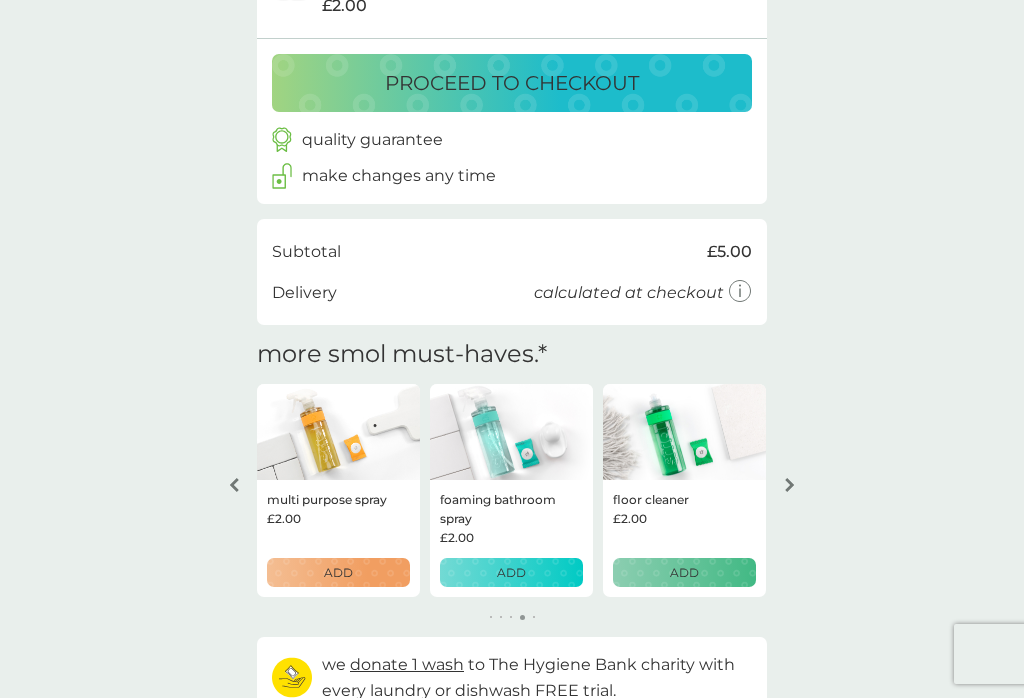 click at bounding box center [790, 485] 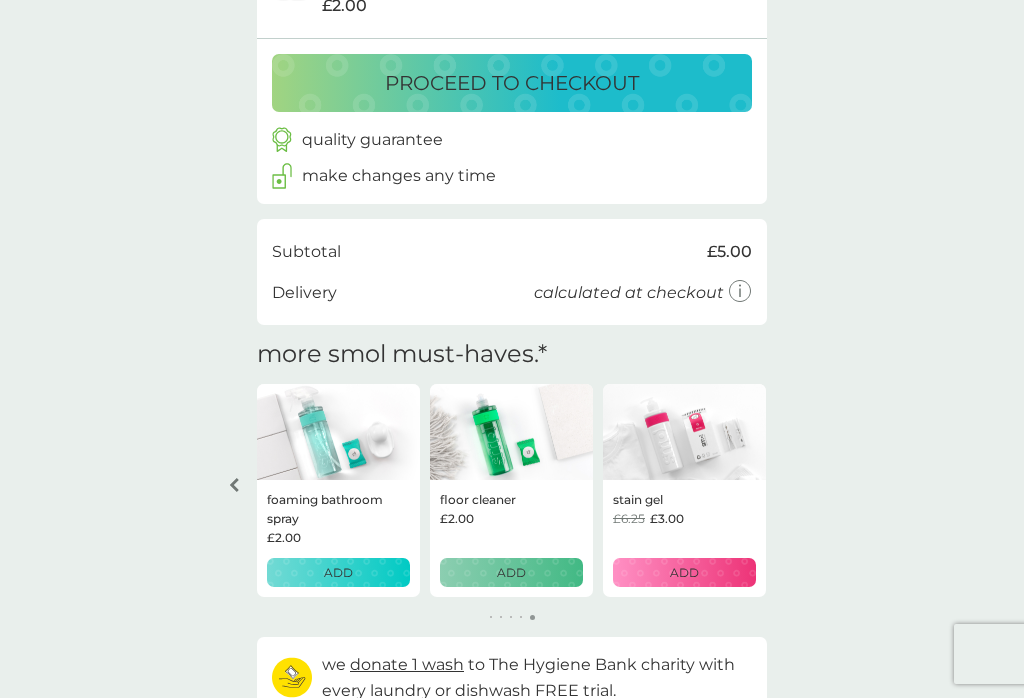click at bounding box center (511, 432) 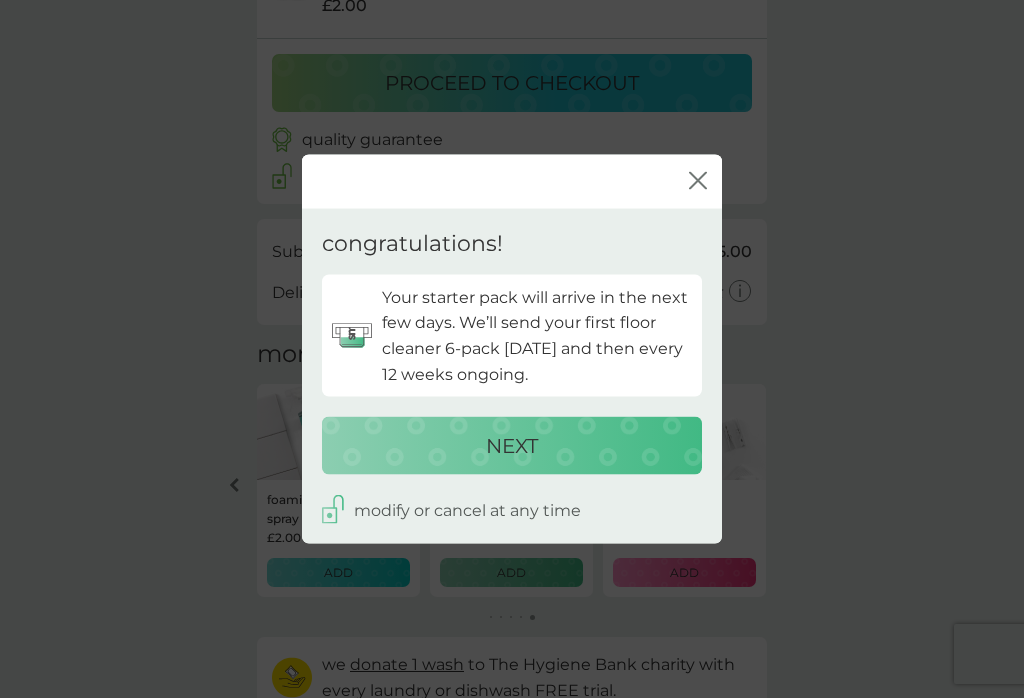 click on "NEXT" at bounding box center [512, 446] 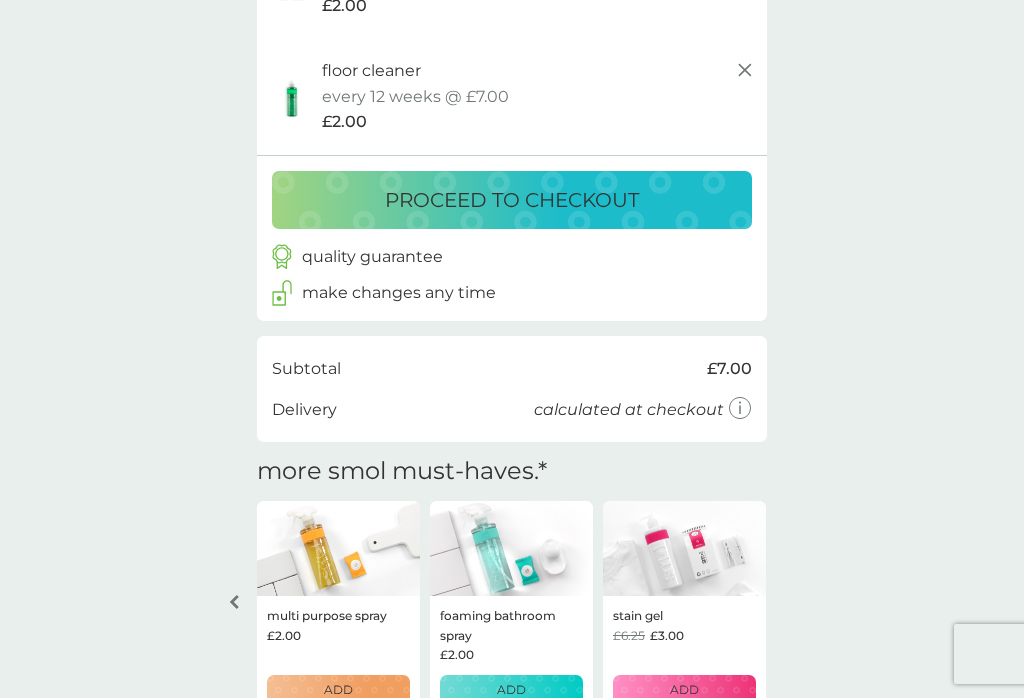 click at bounding box center (234, 602) 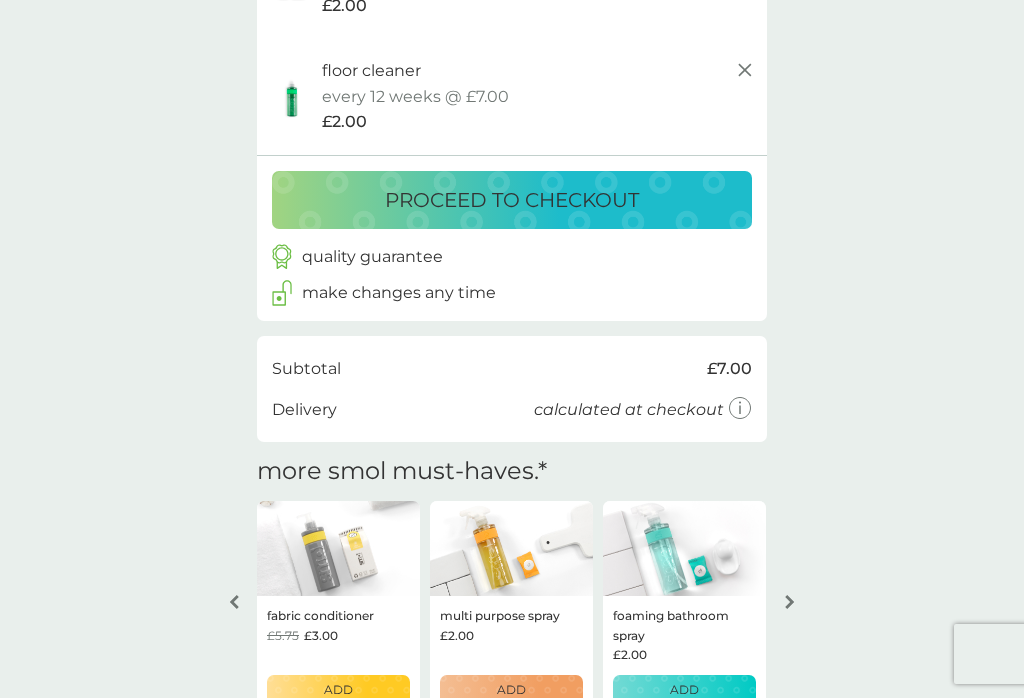 click at bounding box center [234, 602] 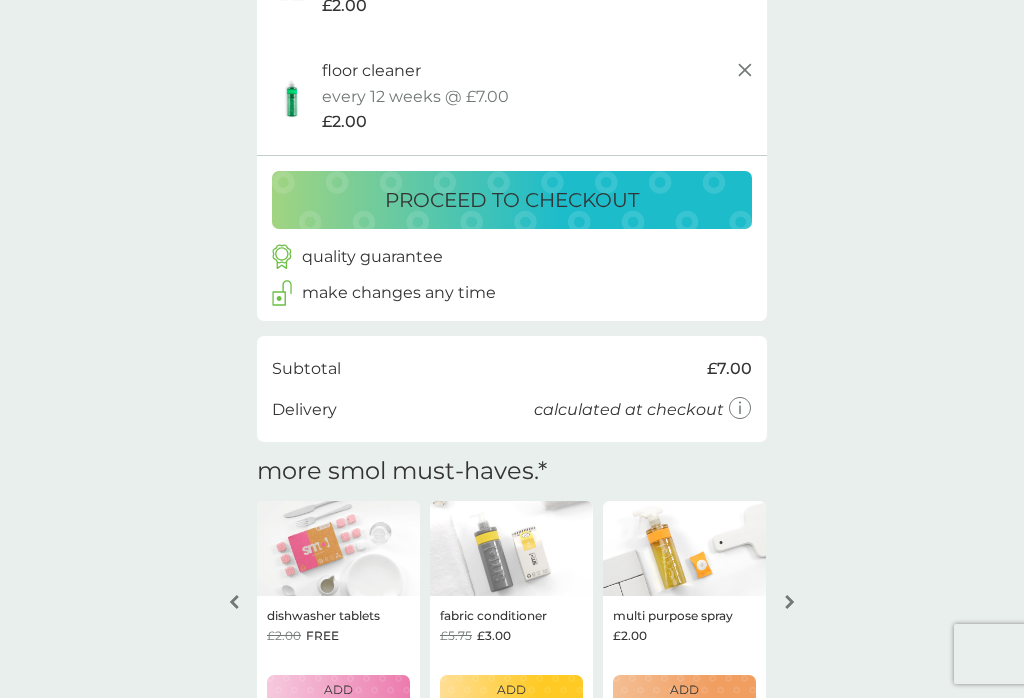 click on "ADD" at bounding box center [338, 689] 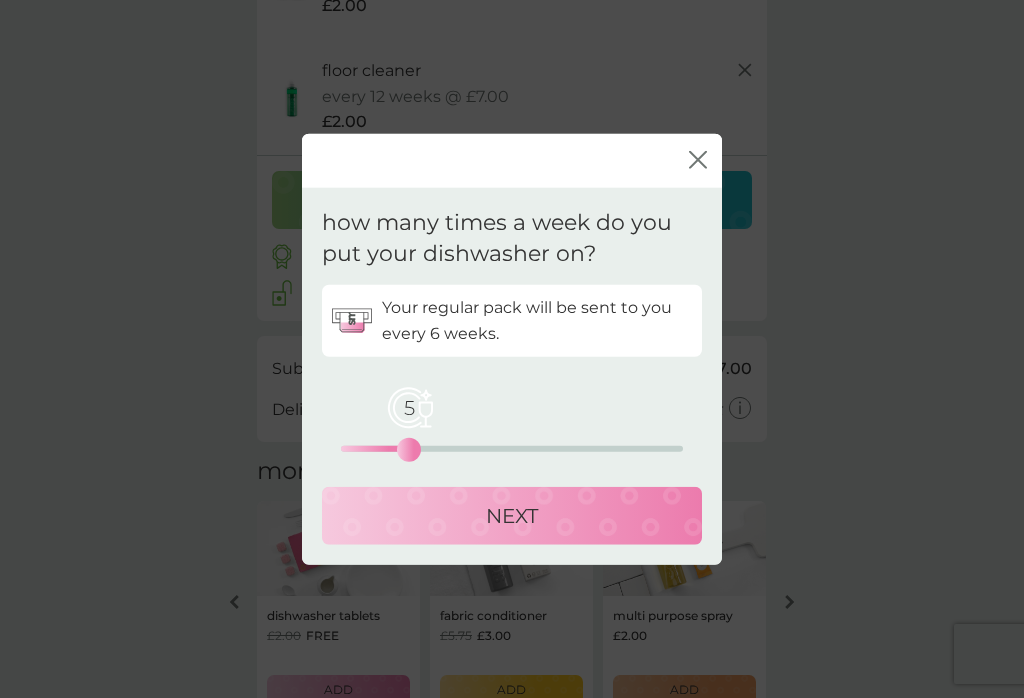 click on "NEXT" at bounding box center (512, 515) 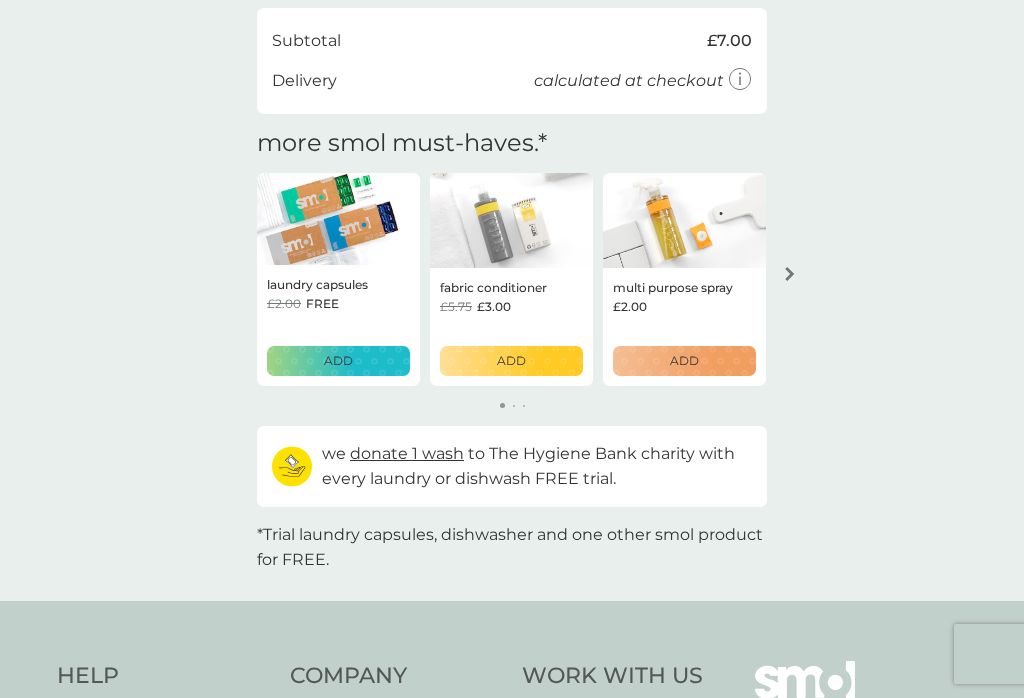scroll, scrollTop: 885, scrollLeft: 0, axis: vertical 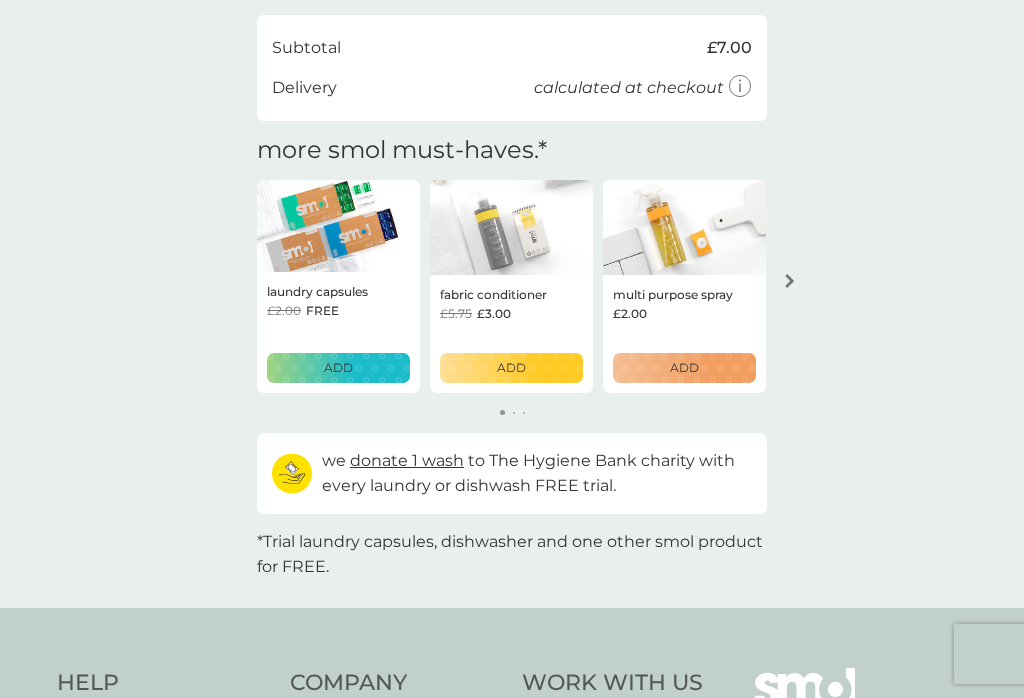 click on "ADD" at bounding box center (338, 367) 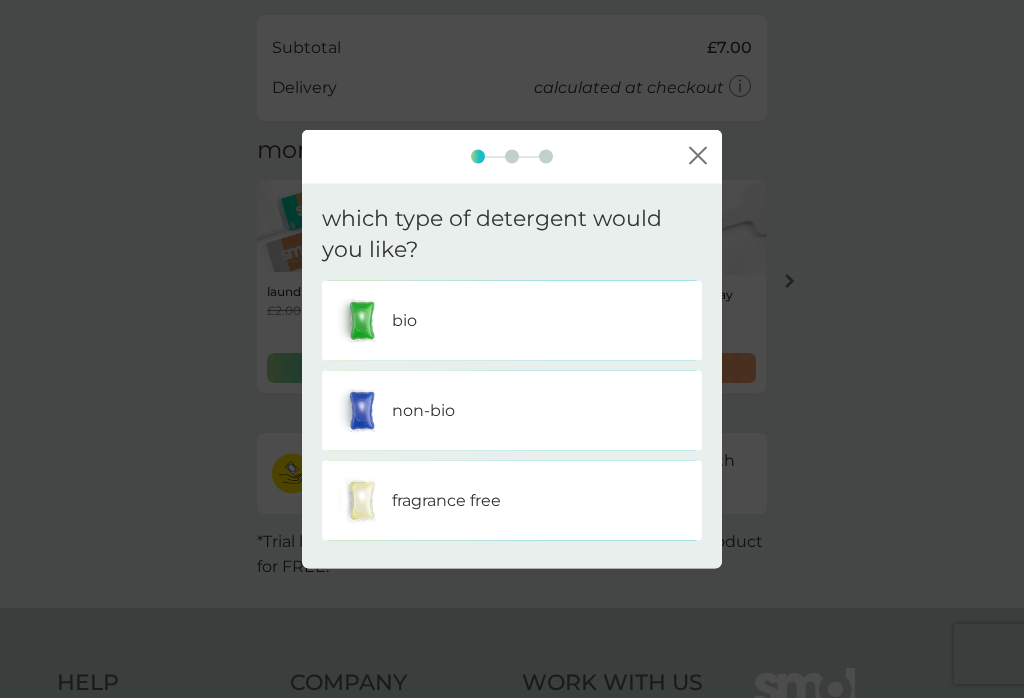 click at bounding box center (362, 320) 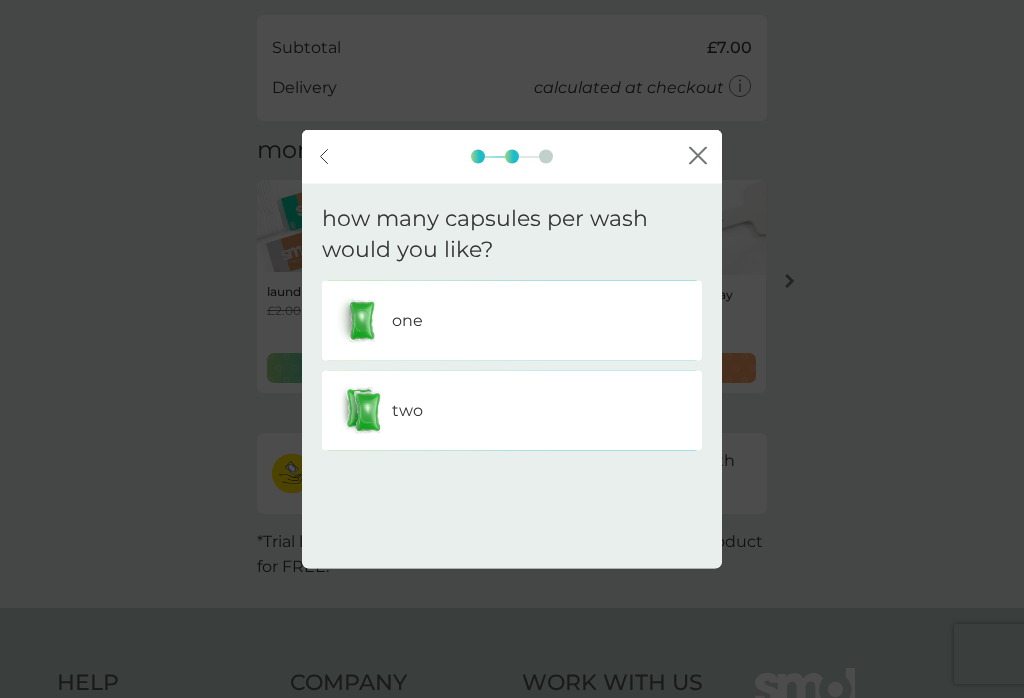 click at bounding box center (362, 320) 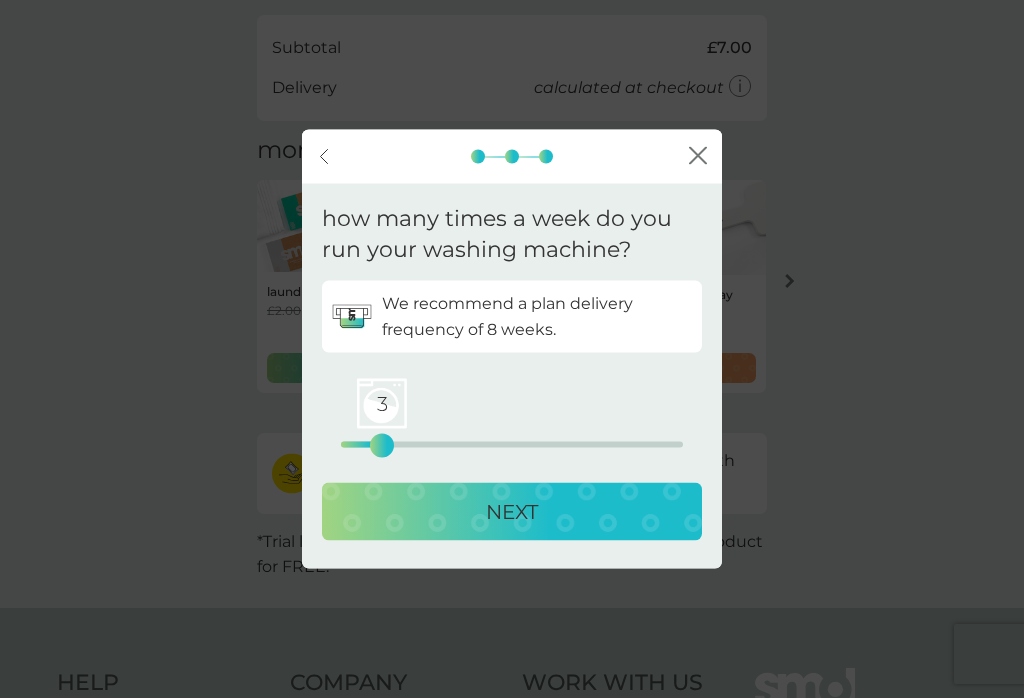 click on "NEXT" at bounding box center (512, 511) 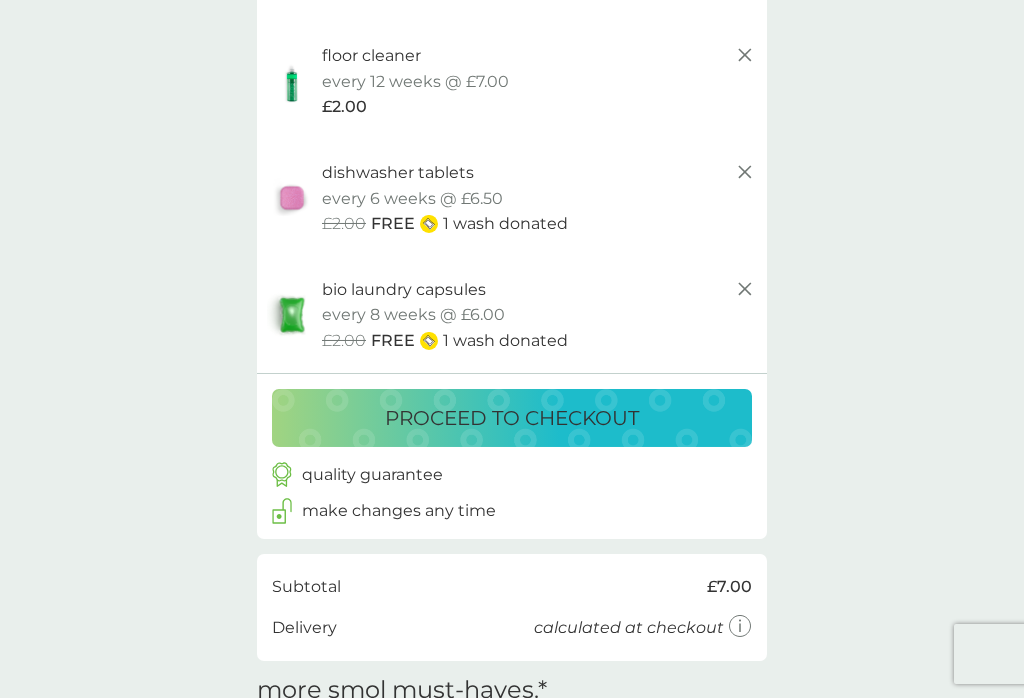 scroll, scrollTop: 465, scrollLeft: 0, axis: vertical 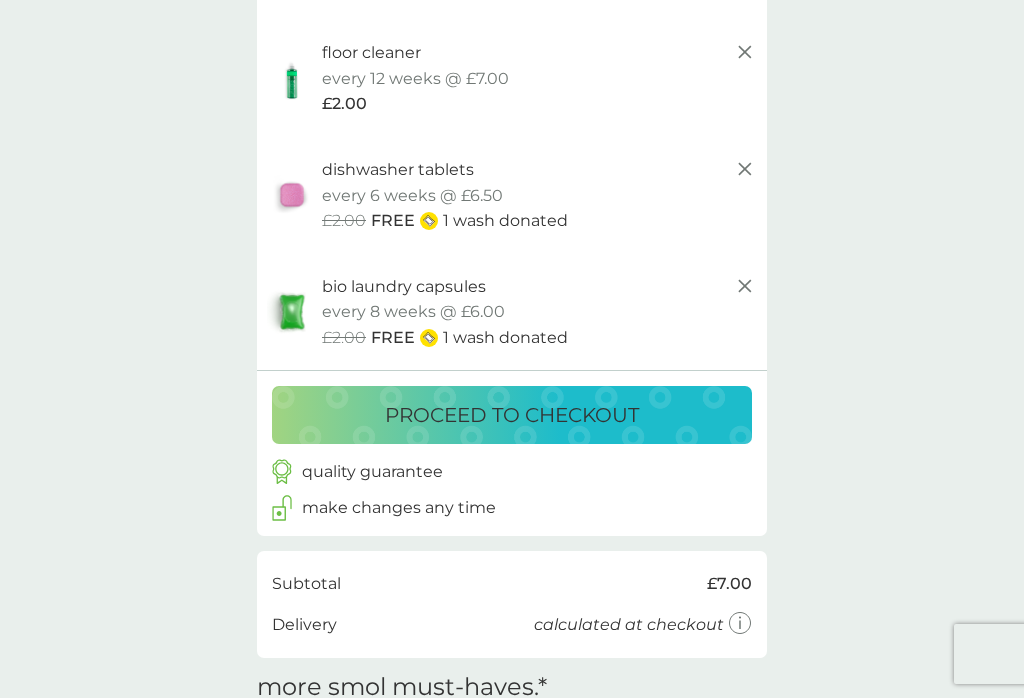 click on "every 12 weeks @ £7.00" at bounding box center (415, 79) 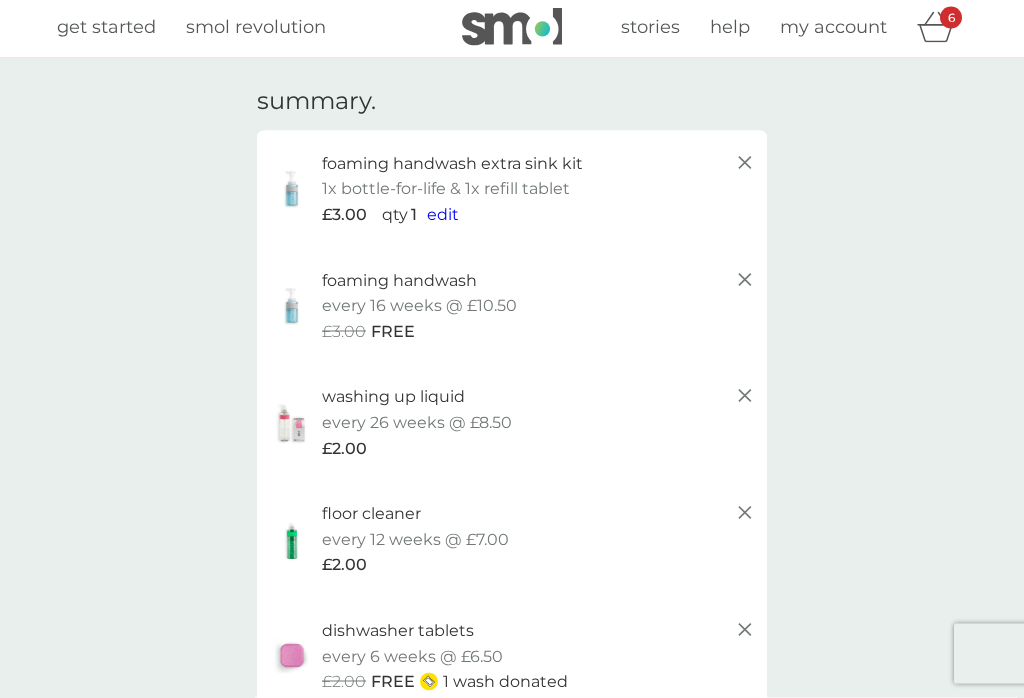 scroll, scrollTop: 0, scrollLeft: 0, axis: both 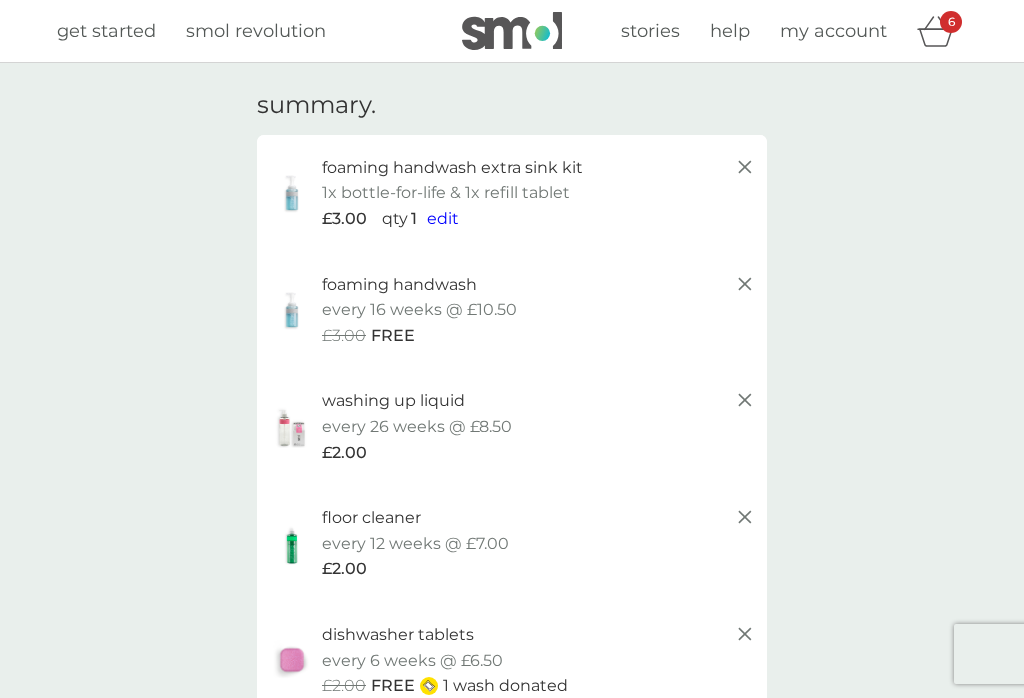 click on "edit" at bounding box center [443, 218] 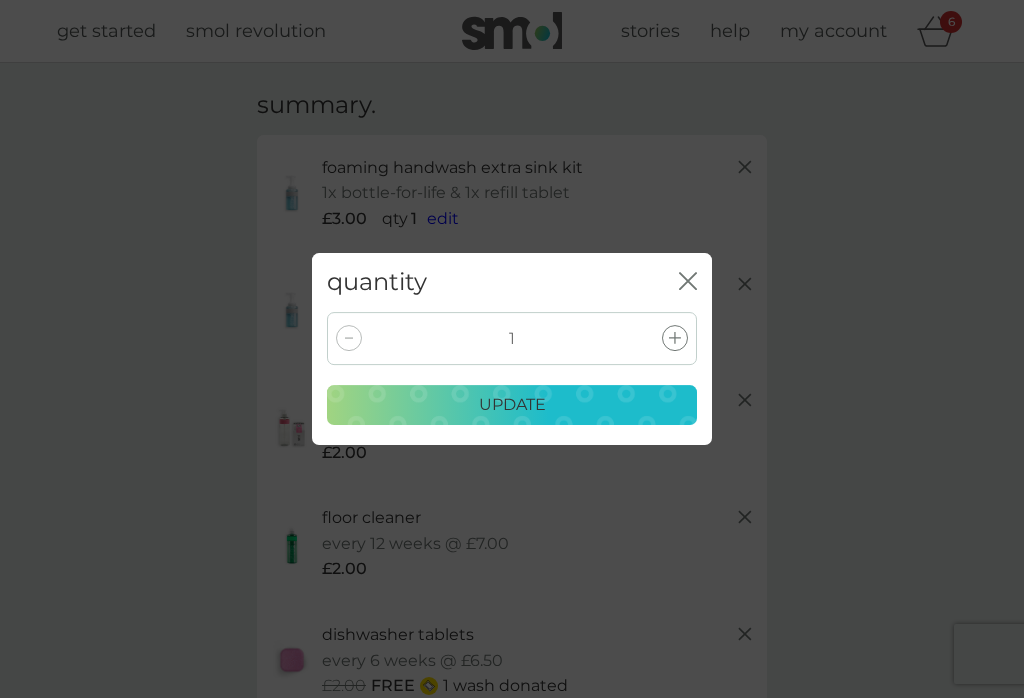 click 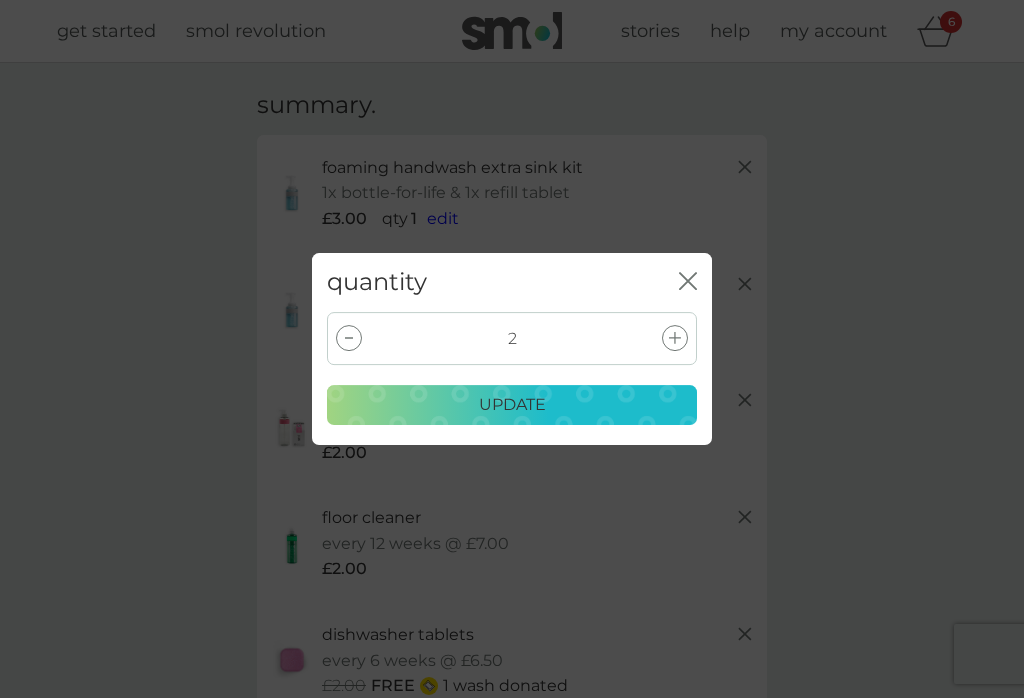 click on "update" at bounding box center (512, 405) 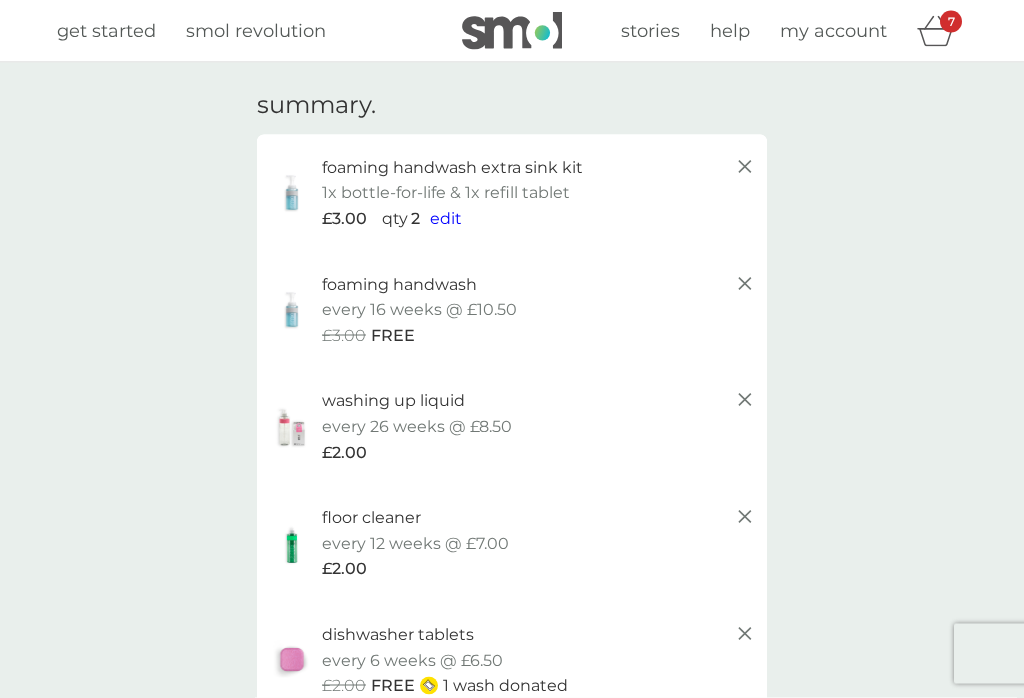 scroll, scrollTop: 0, scrollLeft: 0, axis: both 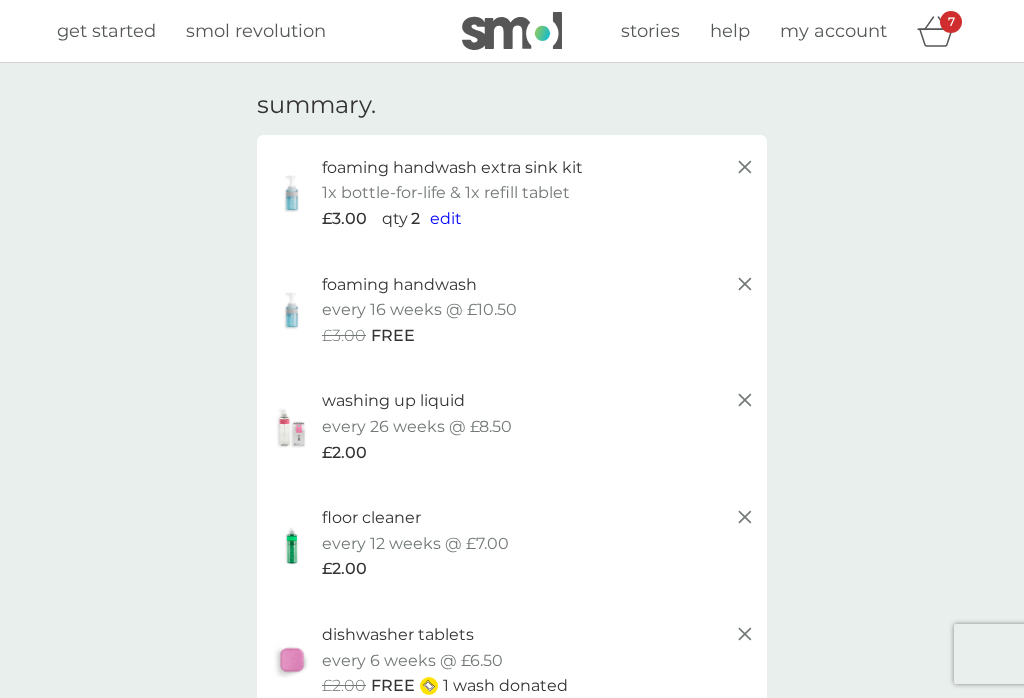 click on "edit" at bounding box center (446, 218) 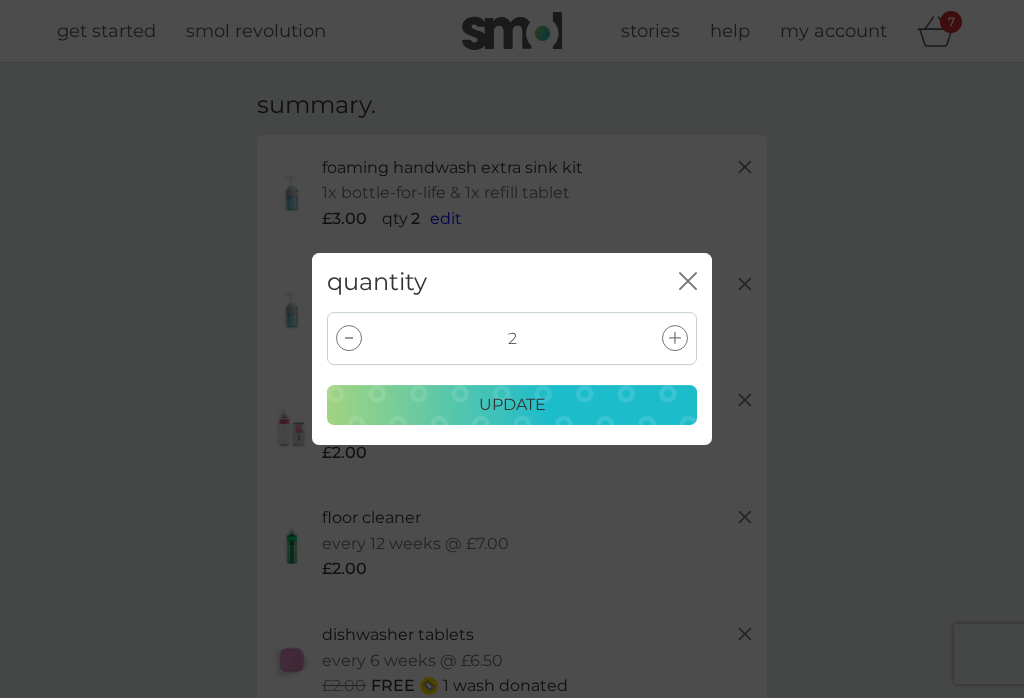 click at bounding box center (349, 338) 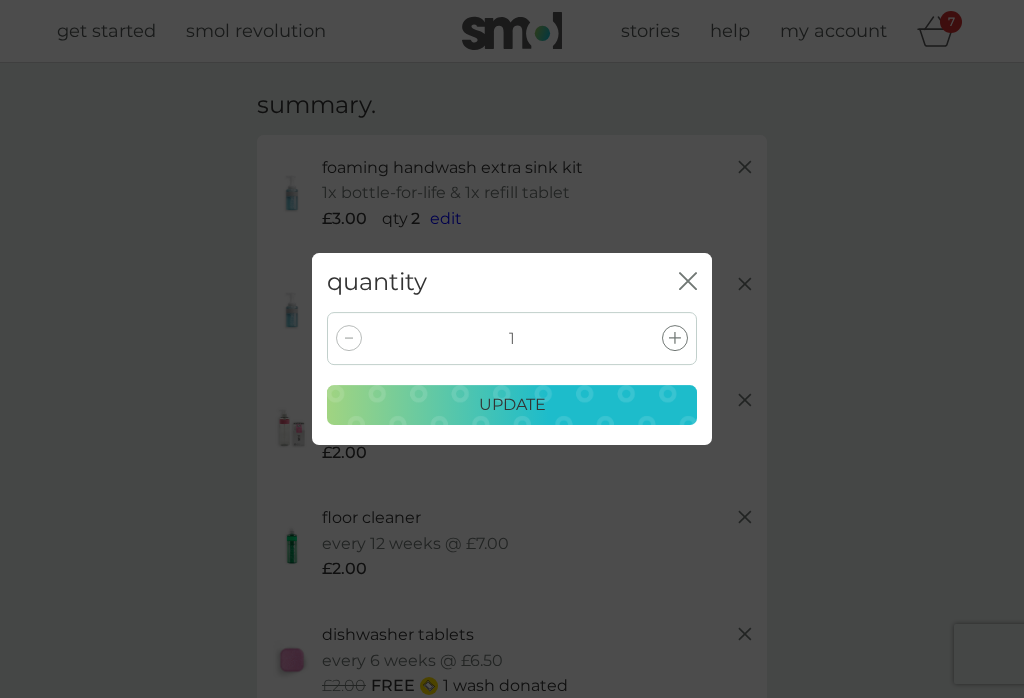 click on "update" at bounding box center (512, 405) 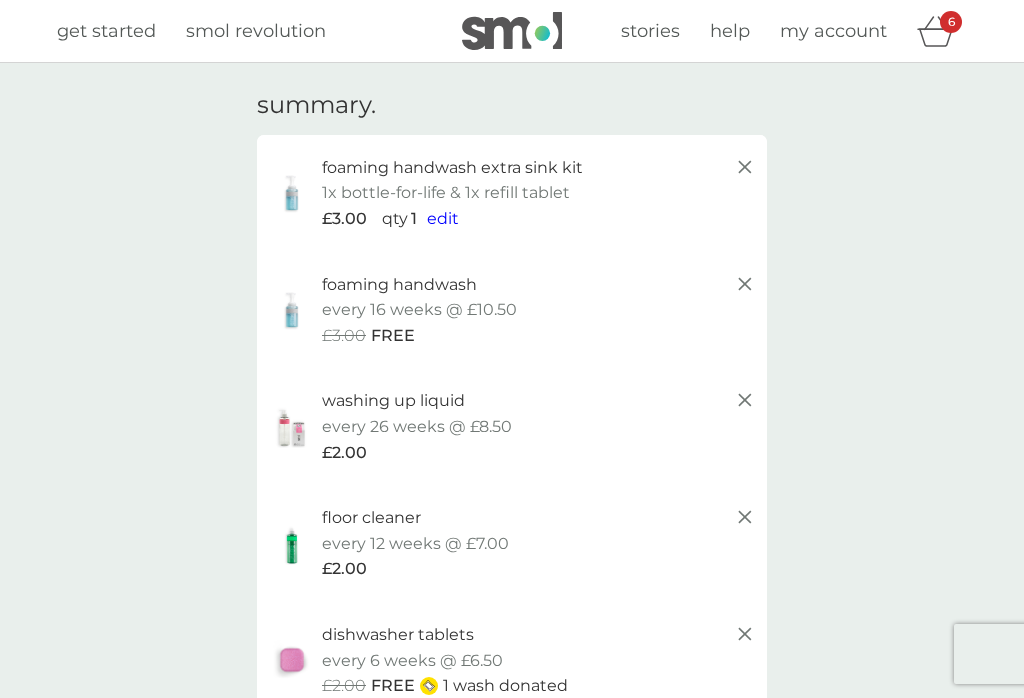 click at bounding box center [292, 193] 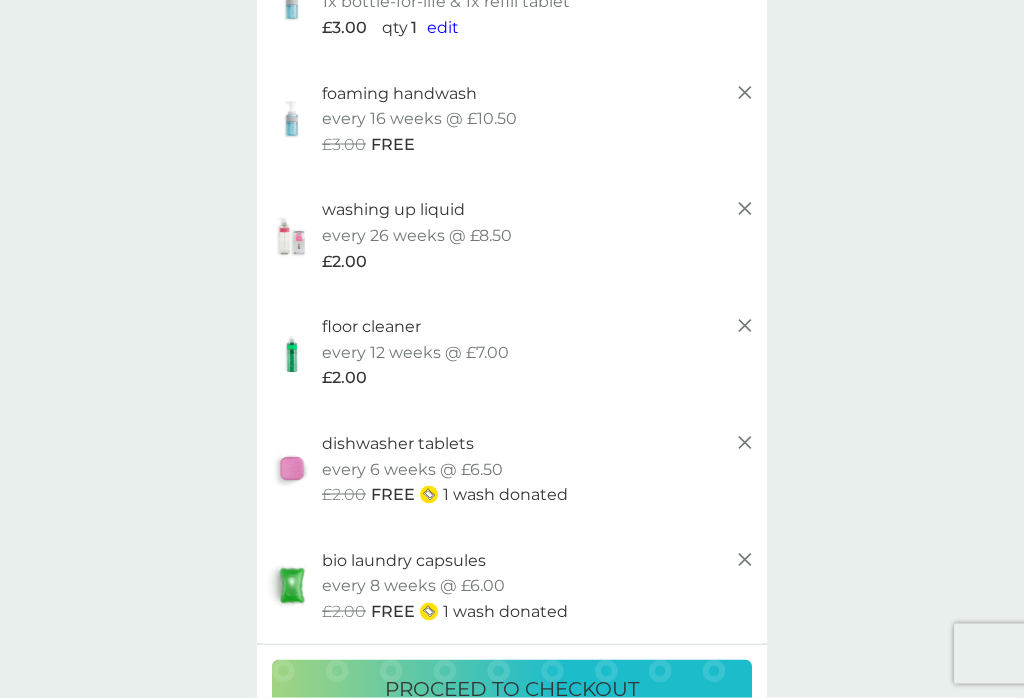 scroll, scrollTop: 193, scrollLeft: 0, axis: vertical 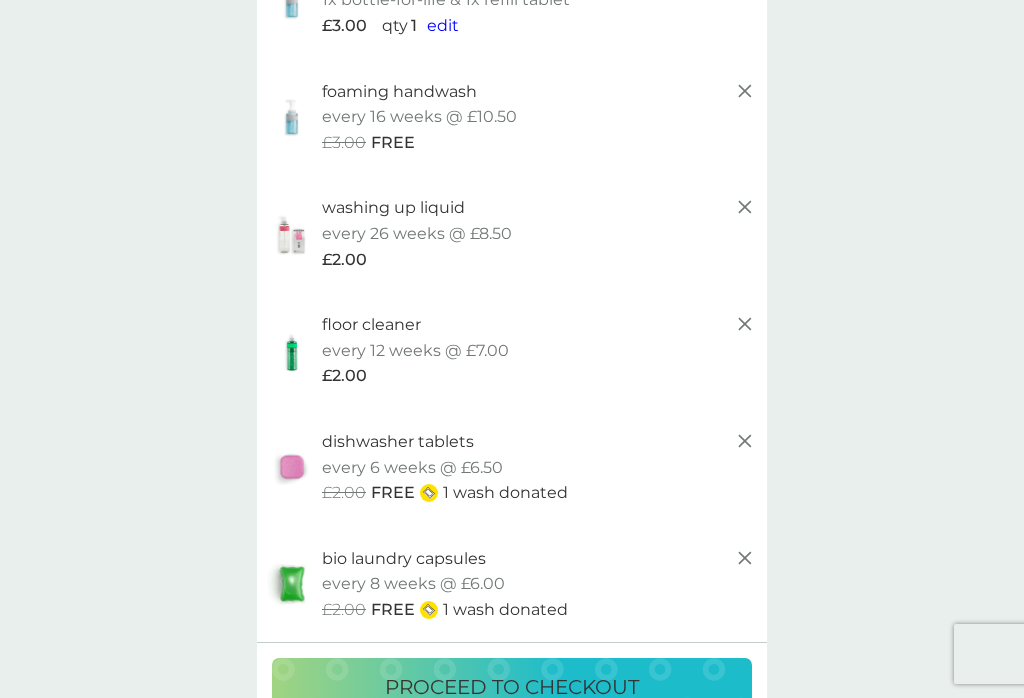 click at bounding box center [292, 233] 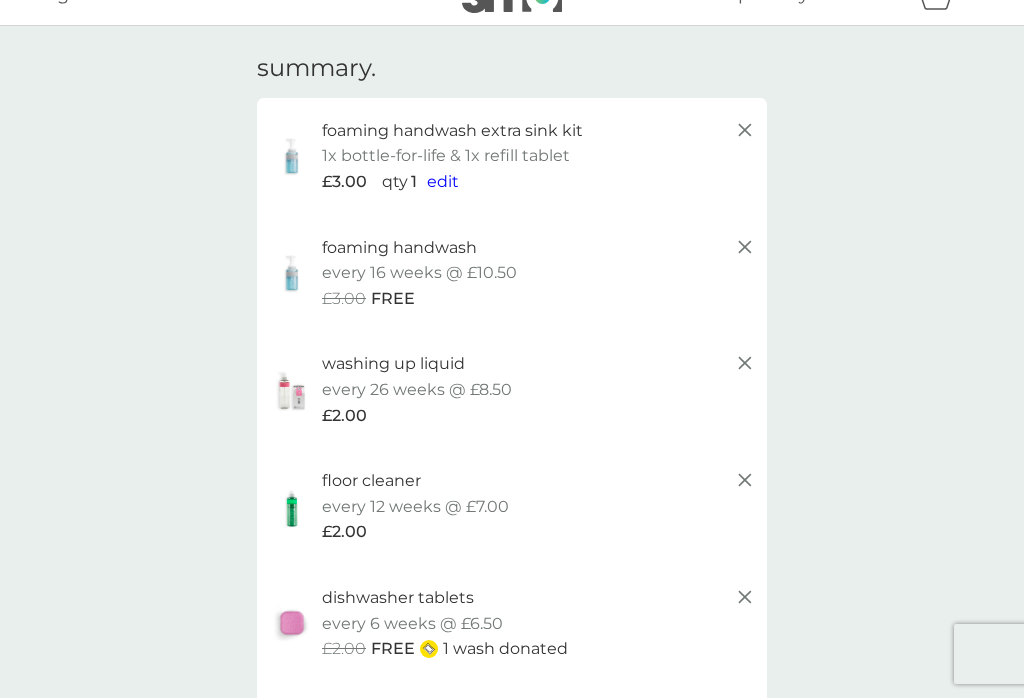 scroll, scrollTop: 0, scrollLeft: 0, axis: both 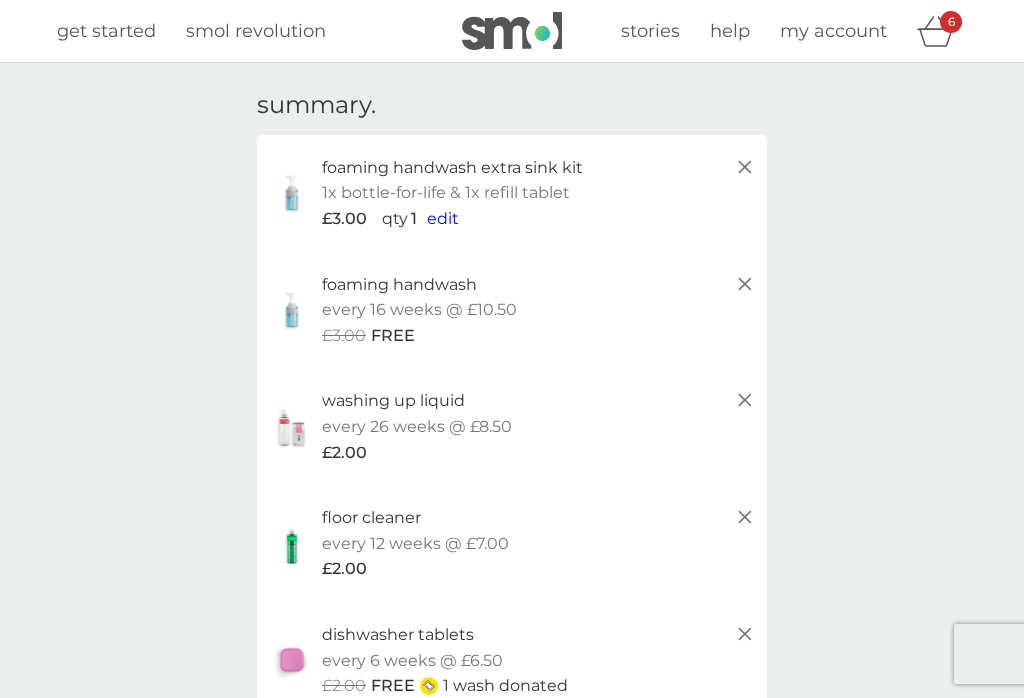 click on "get started" at bounding box center (106, 31) 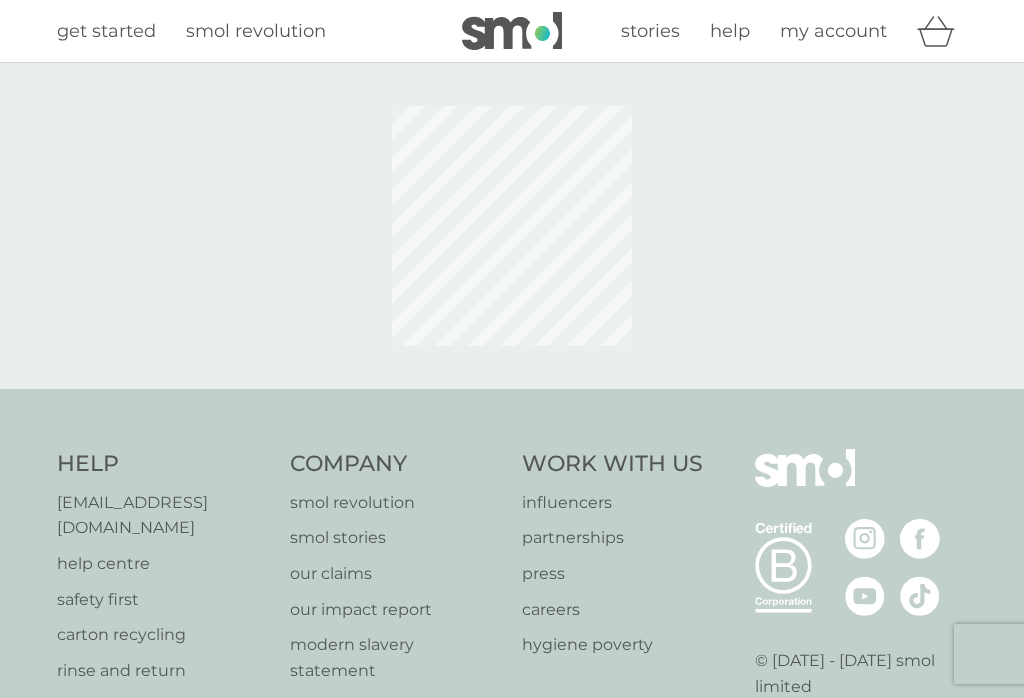 scroll, scrollTop: 0, scrollLeft: 0, axis: both 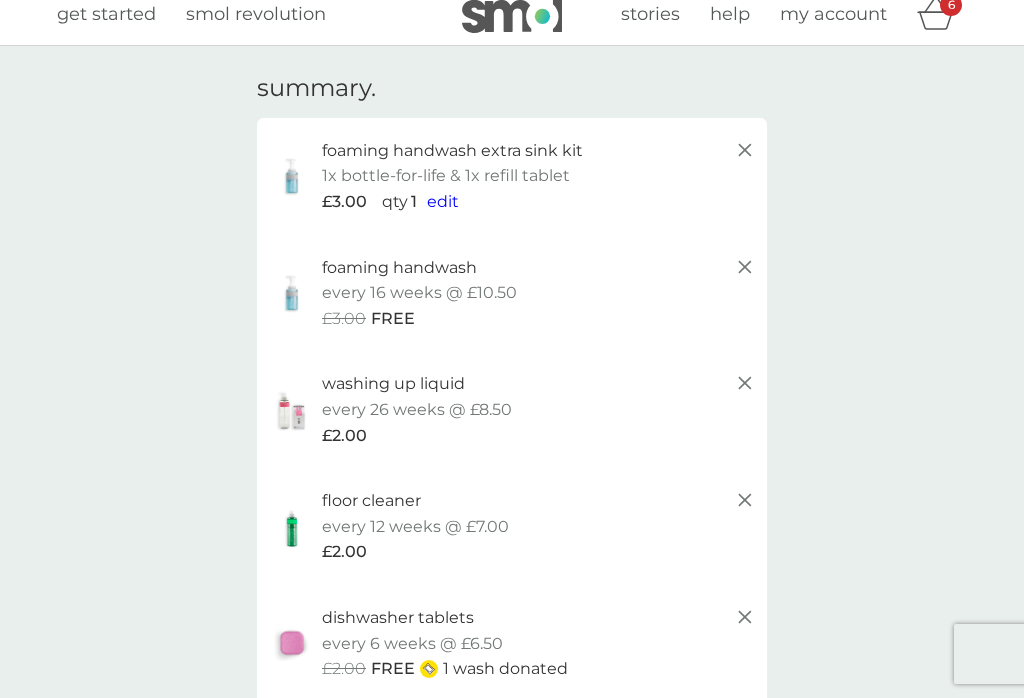 click on "washing up liquid" at bounding box center (393, 384) 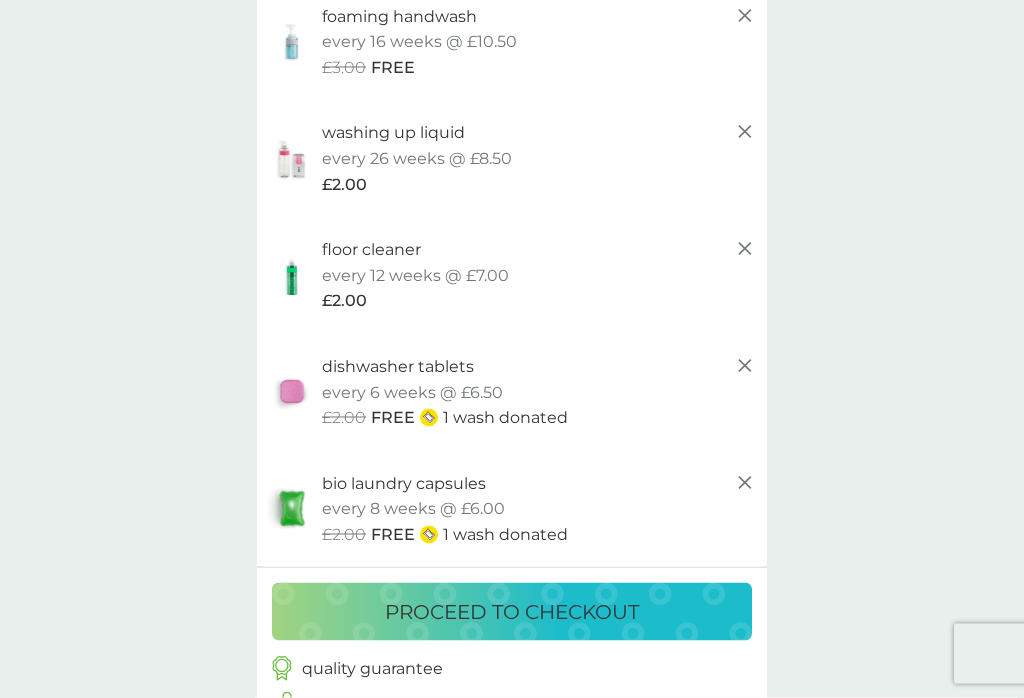 scroll, scrollTop: 270, scrollLeft: 0, axis: vertical 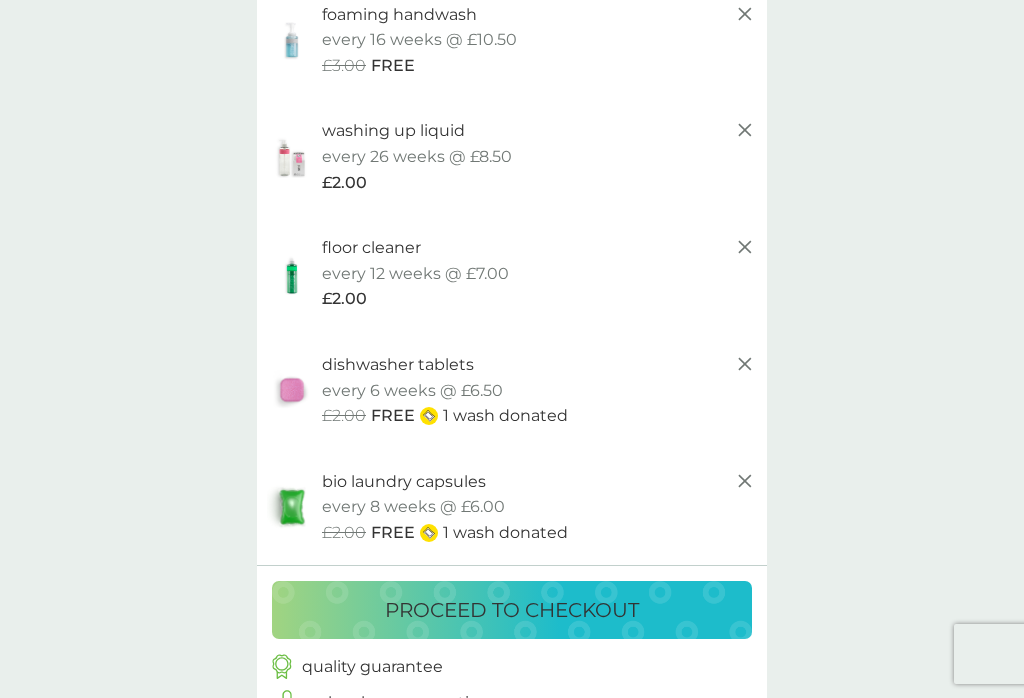 click on "proceed to checkout" at bounding box center (512, 610) 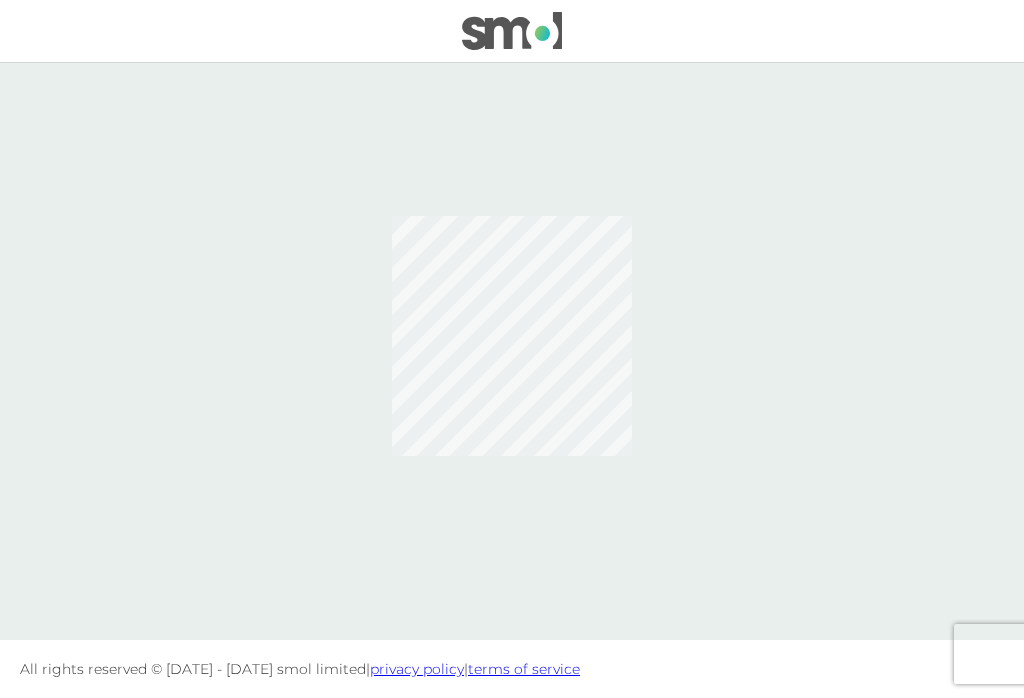 scroll, scrollTop: 0, scrollLeft: 0, axis: both 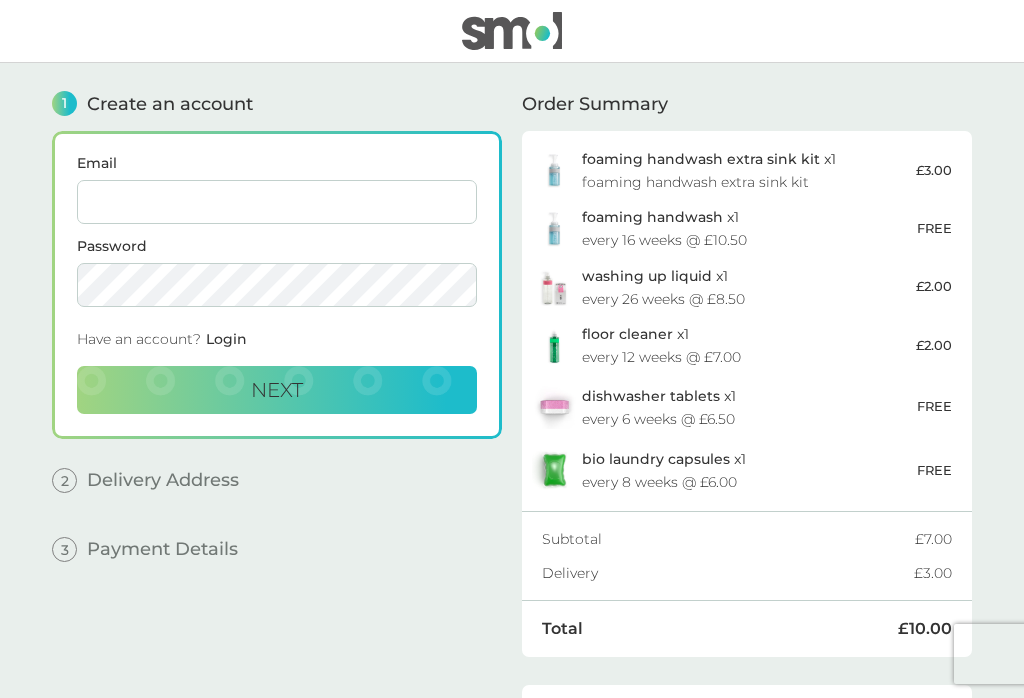 click on "Email" at bounding box center (277, 202) 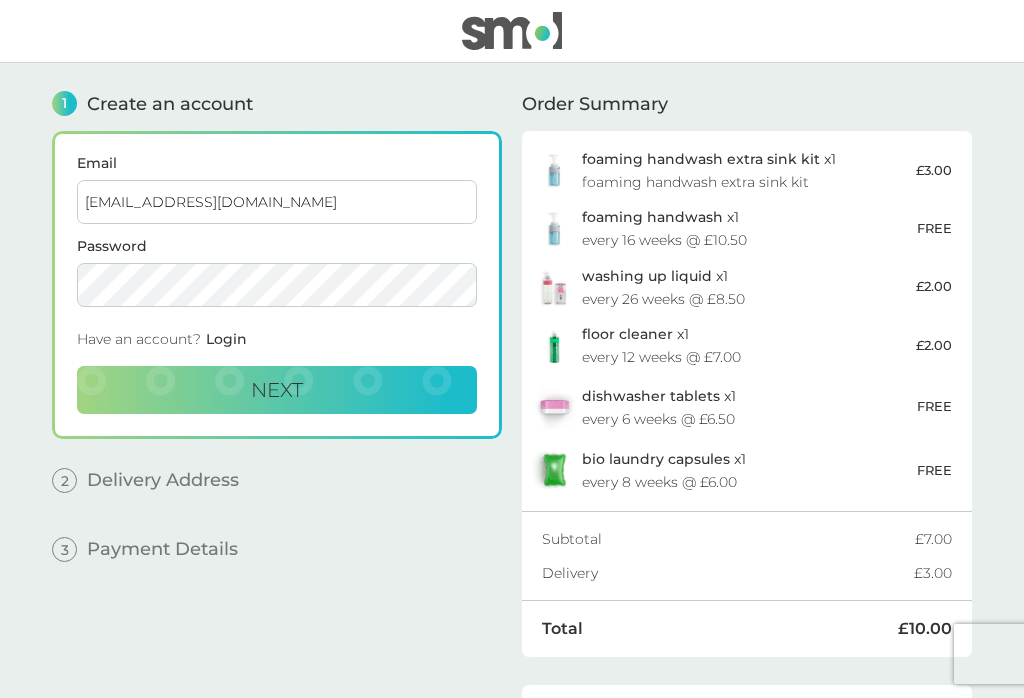 type on "[EMAIL_ADDRESS][DOMAIN_NAME]" 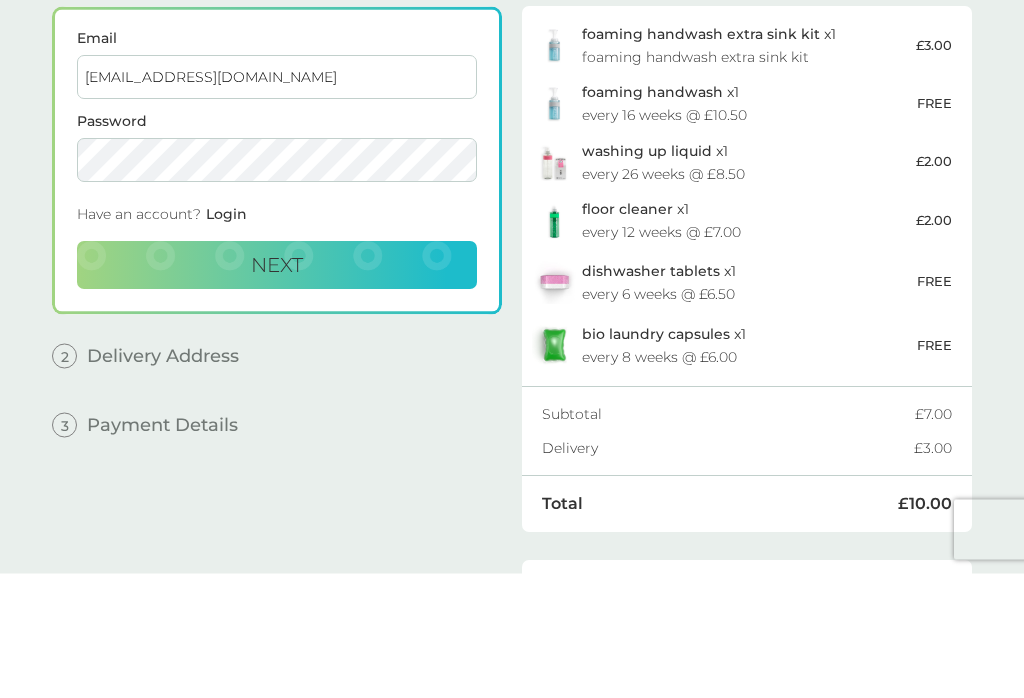 click on "Next" at bounding box center [277, 390] 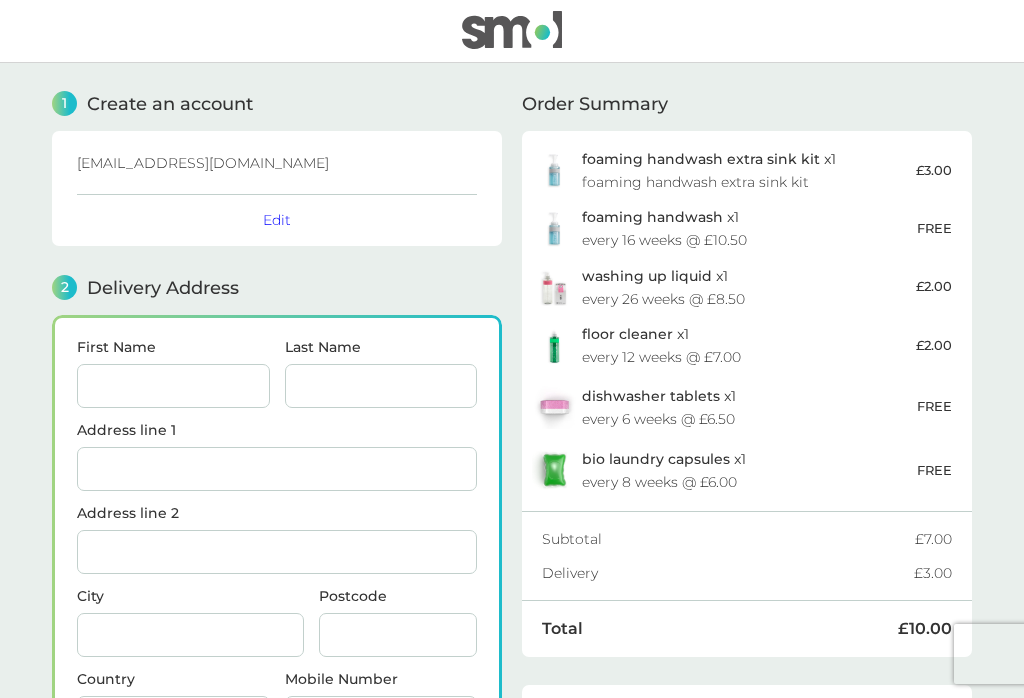 scroll, scrollTop: 246, scrollLeft: 0, axis: vertical 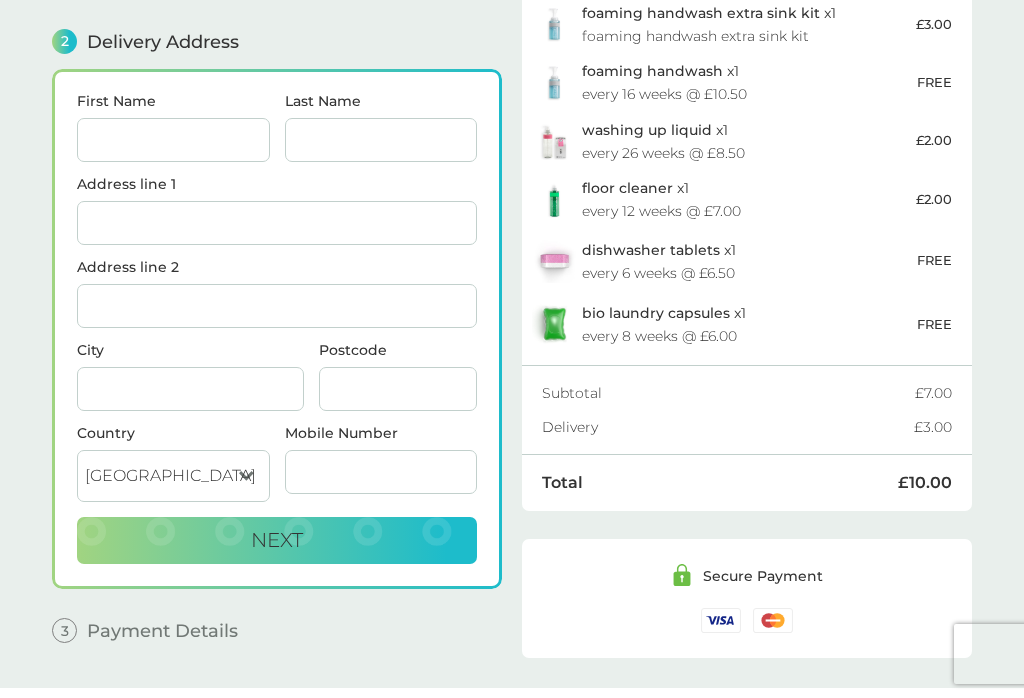 click on "First Name" at bounding box center (173, 140) 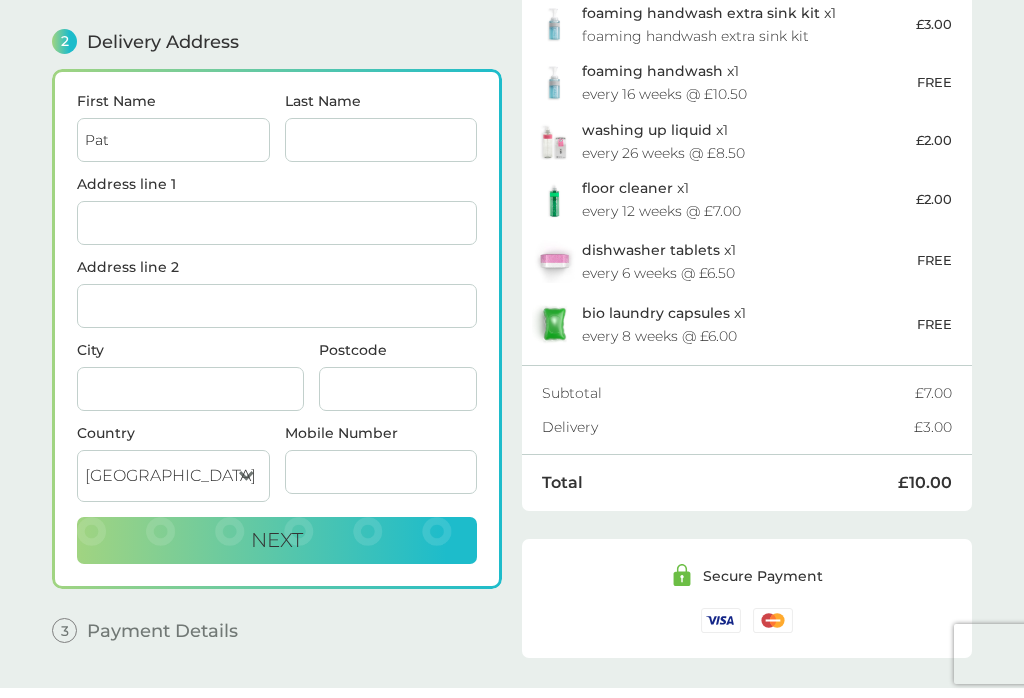 type on "Pat" 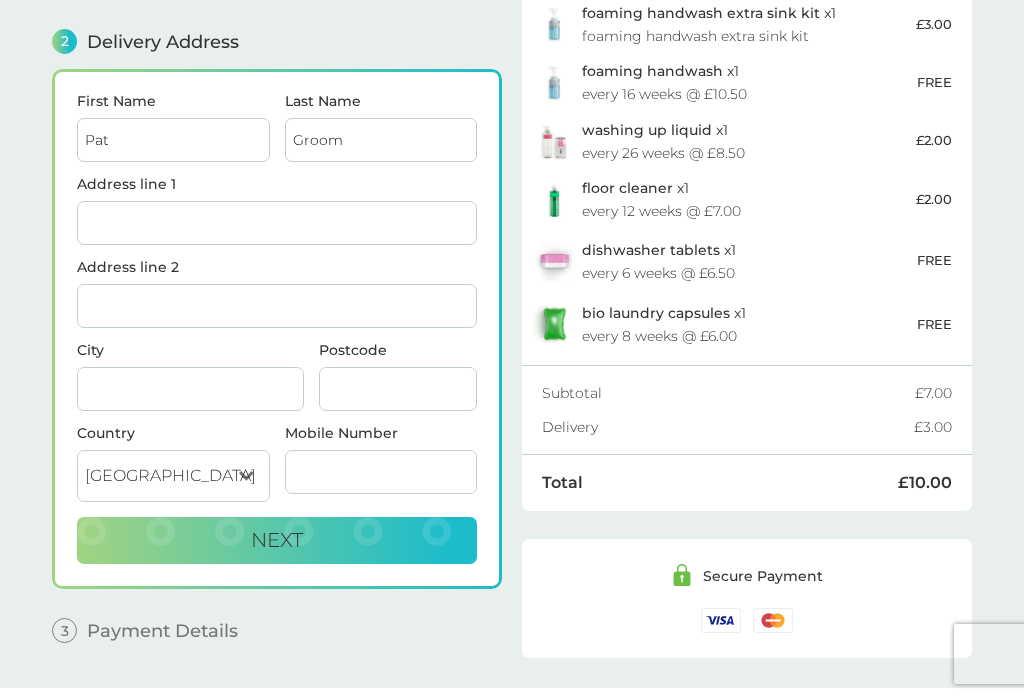 type on "Groom" 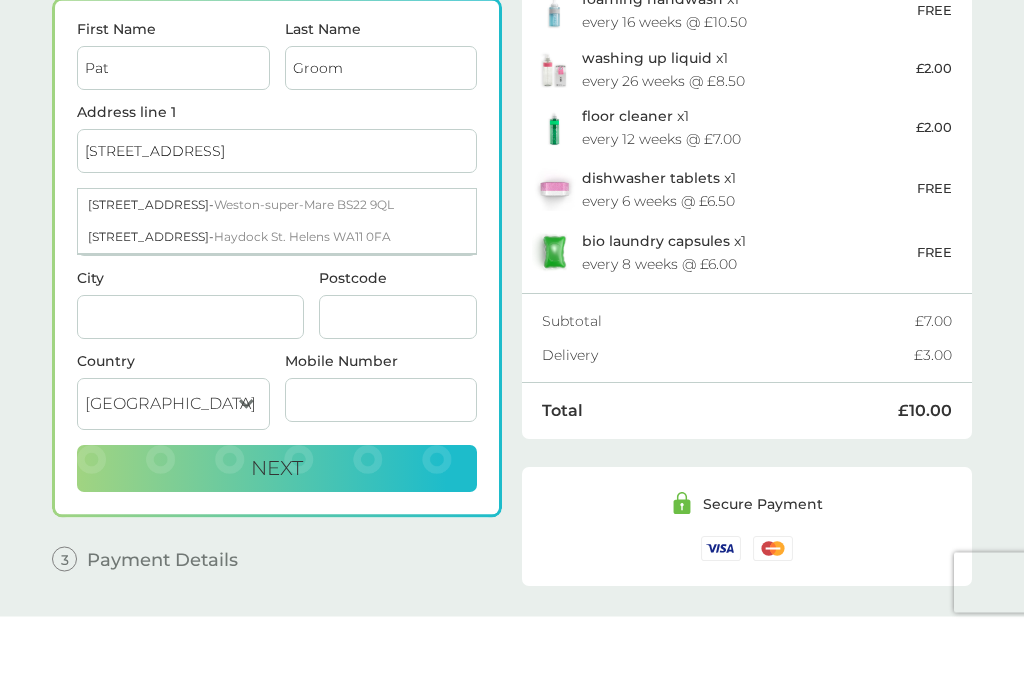 type on "[STREET_ADDRESS]" 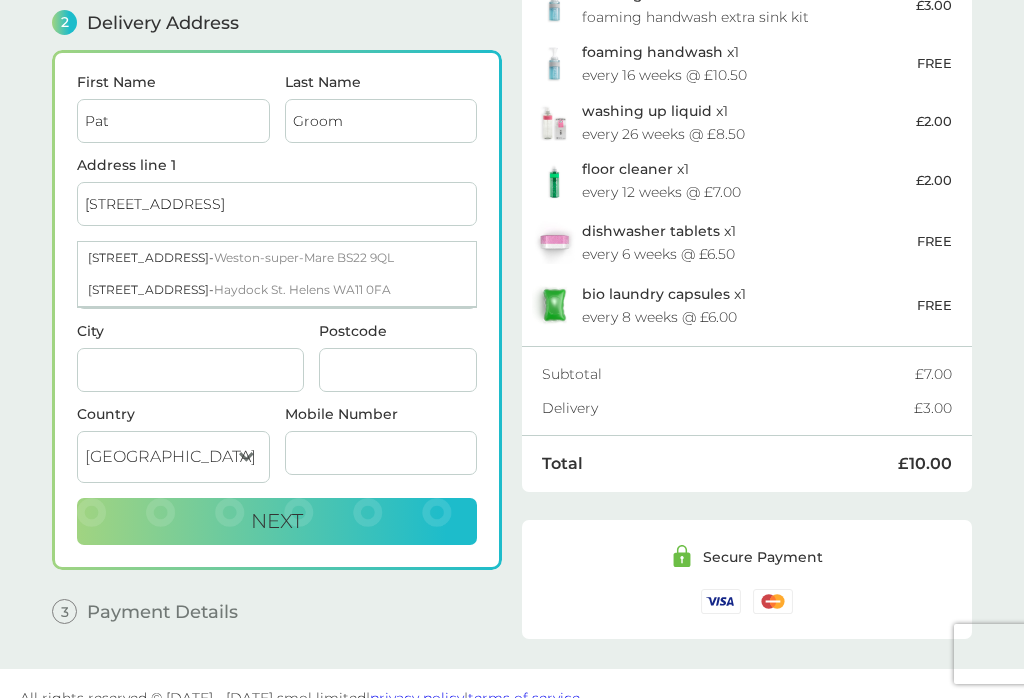 type on "Weston-super-Mare" 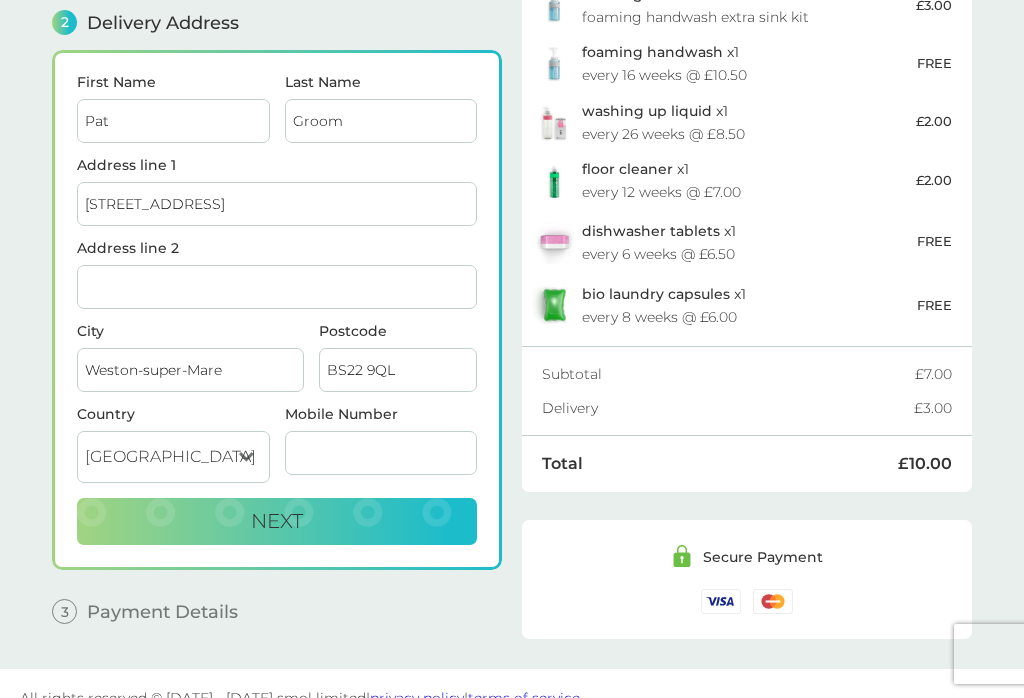 click on "Mobile Number" at bounding box center [381, 453] 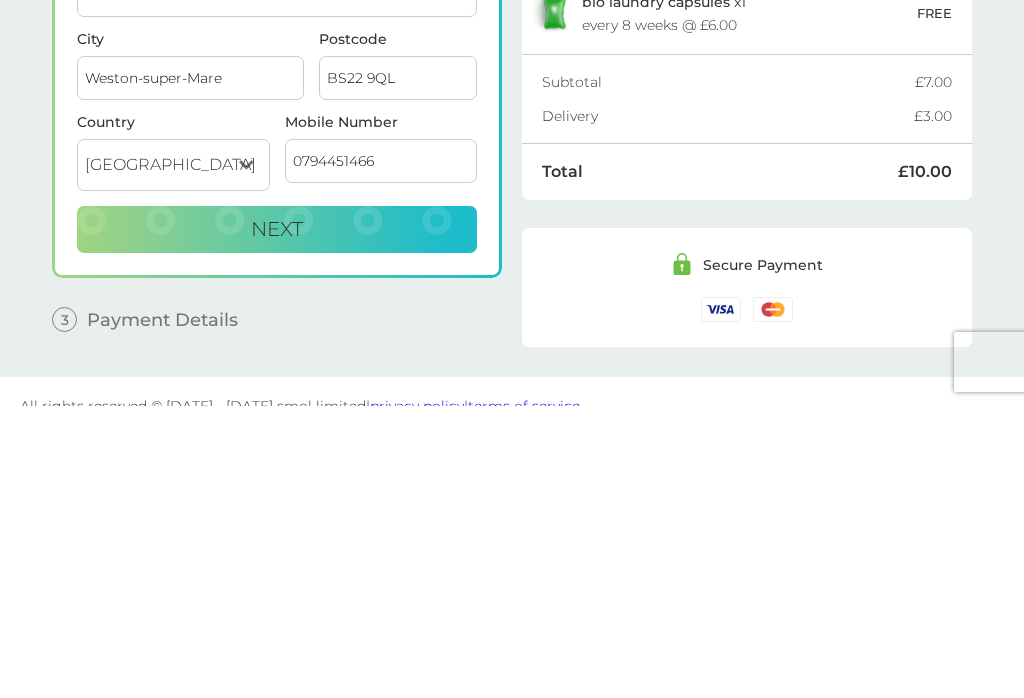 type on "07944514666" 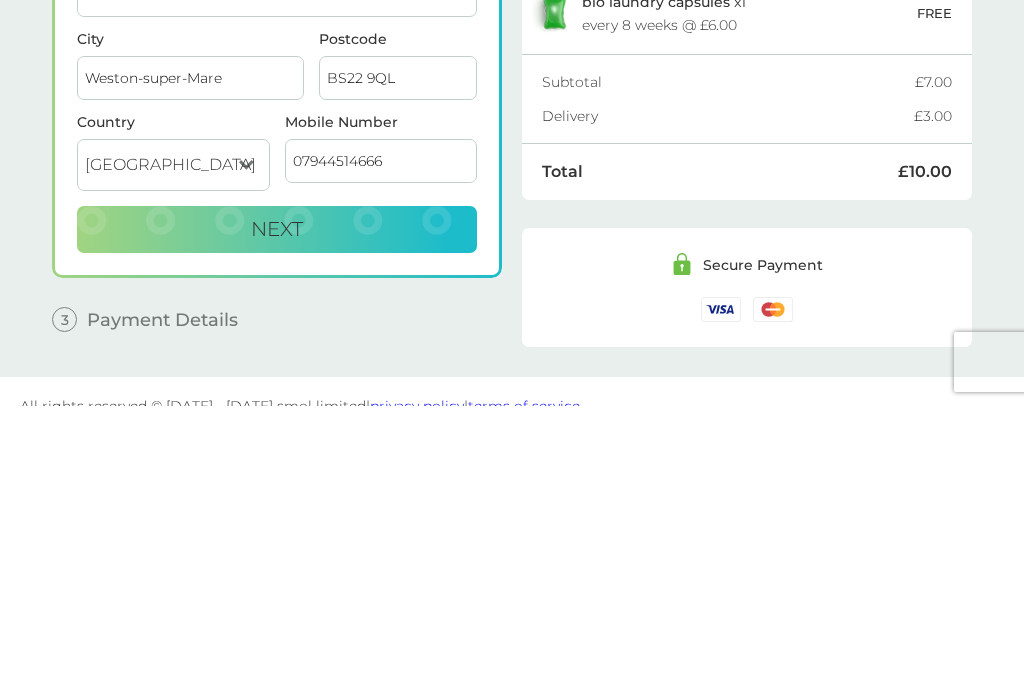 click on "Next" at bounding box center (277, 522) 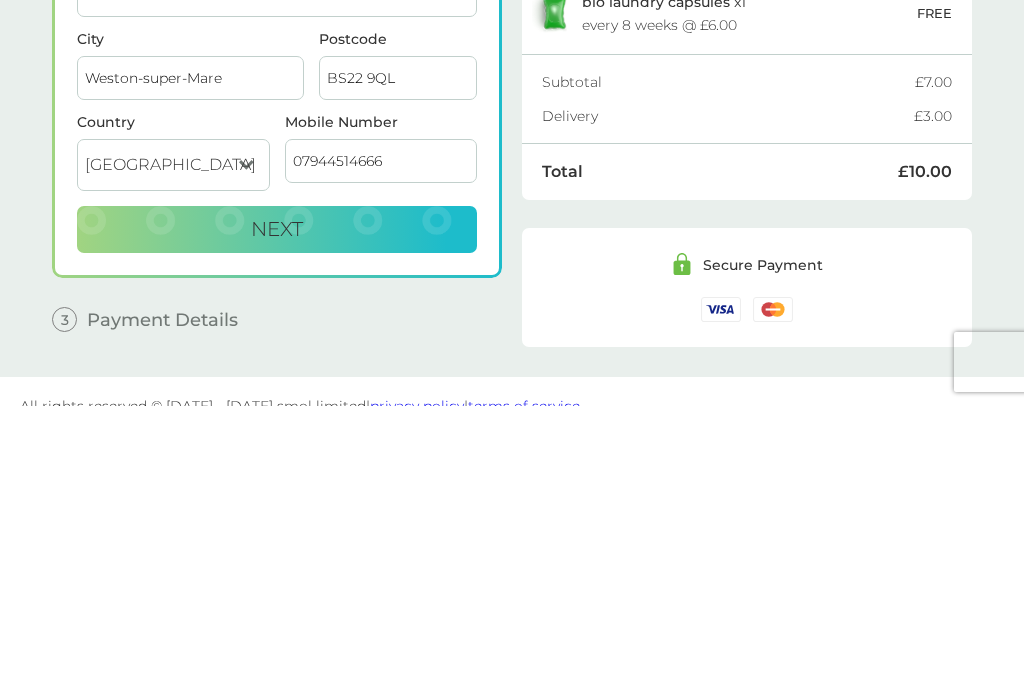 checkbox on "true" 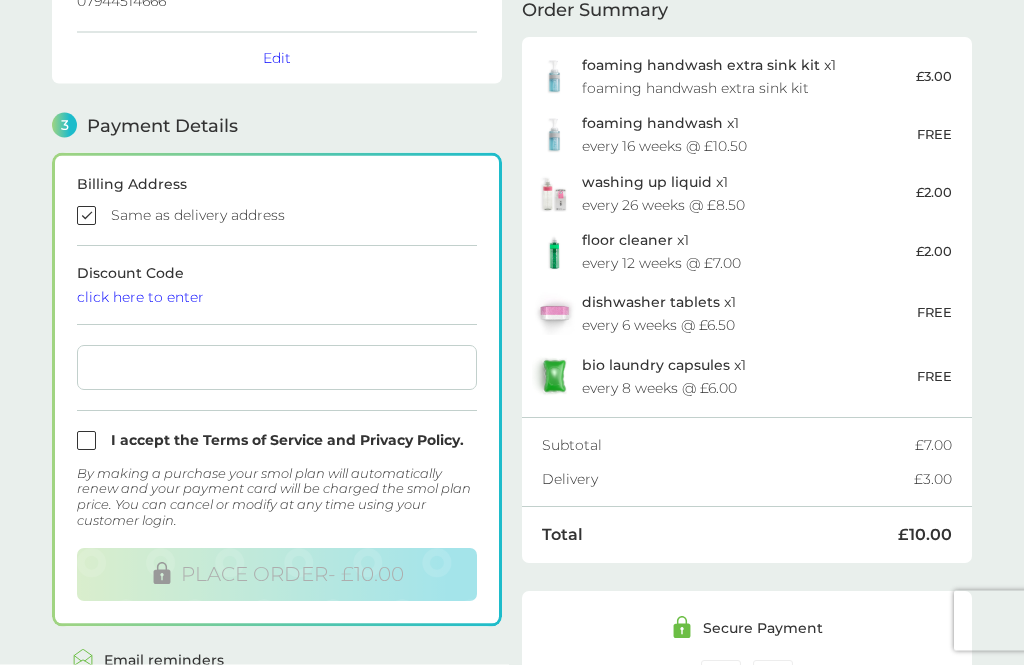 scroll, scrollTop: 482, scrollLeft: 0, axis: vertical 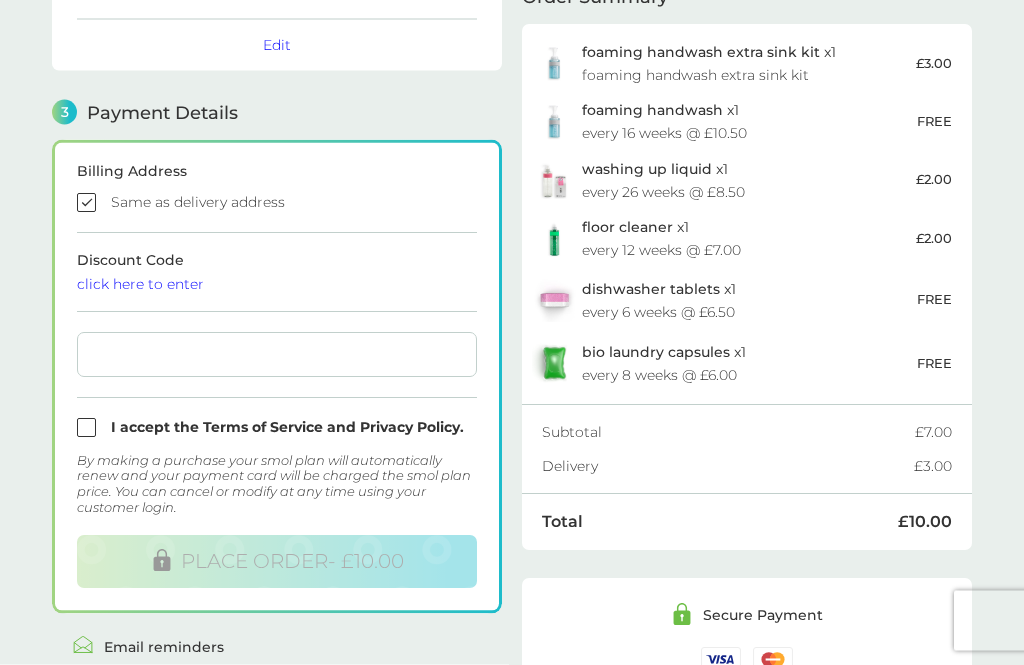 click on "click here to enter" at bounding box center (277, 285) 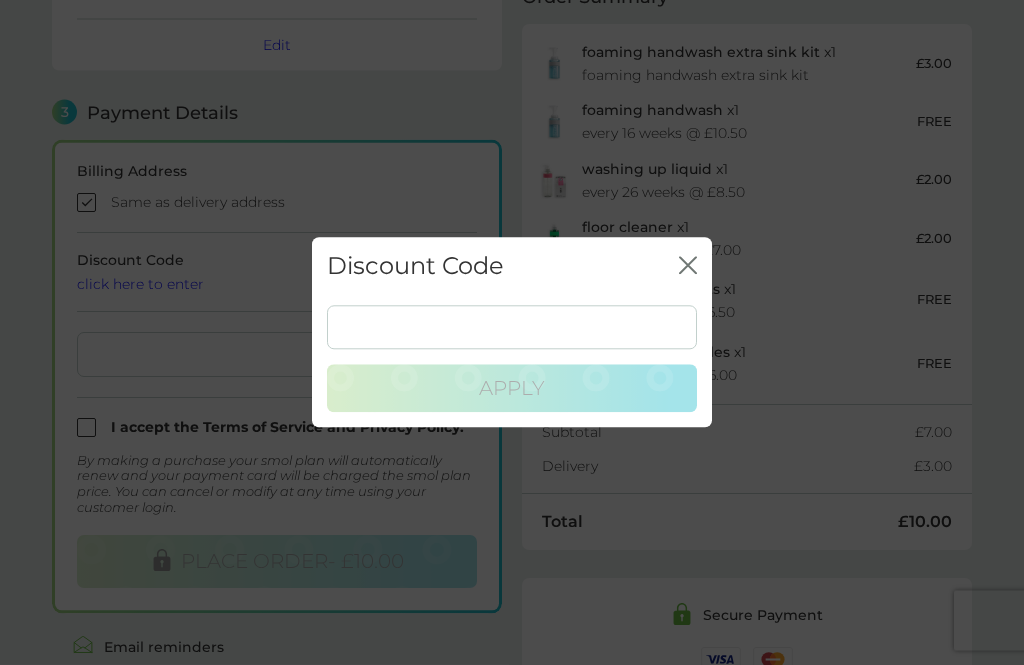 scroll, scrollTop: 482, scrollLeft: 0, axis: vertical 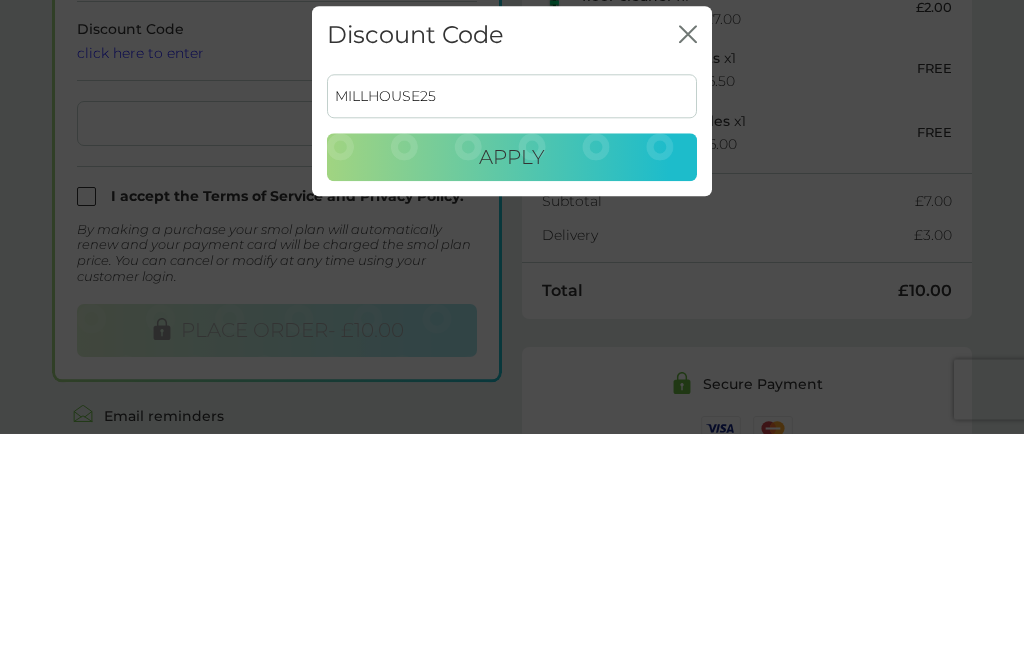 type on "MILLHOUSE25" 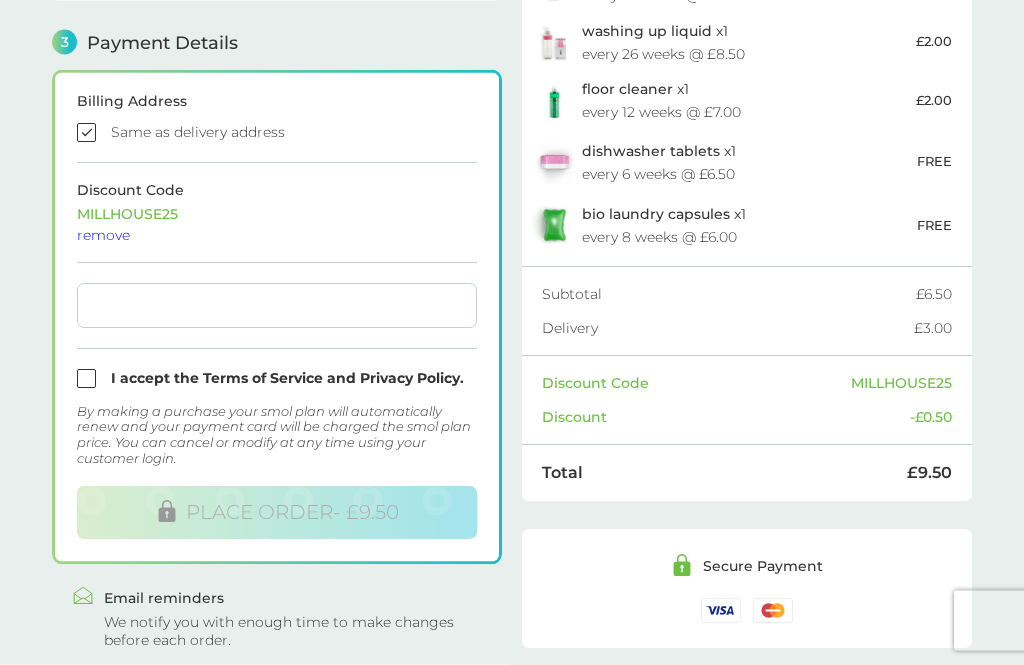scroll, scrollTop: 553, scrollLeft: 0, axis: vertical 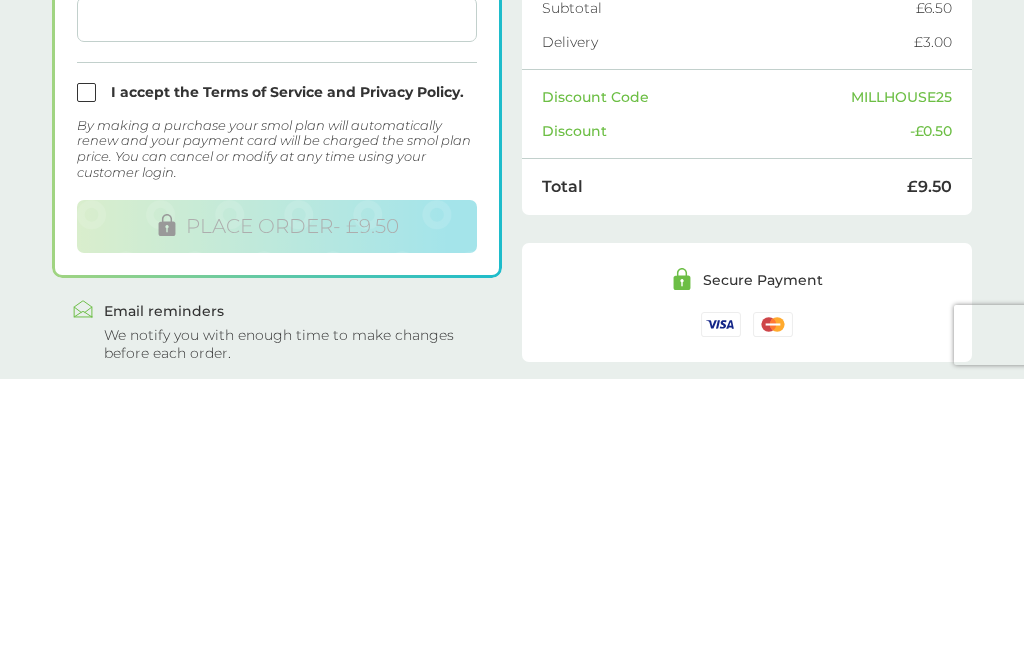 click at bounding box center [277, 378] 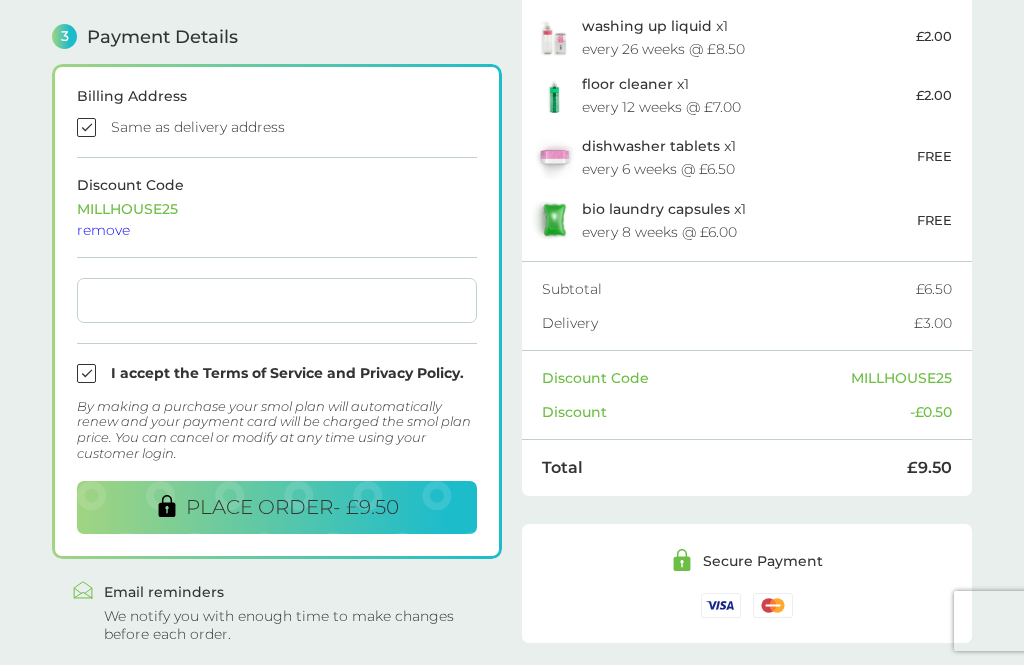 click on "PLACE ORDER  -   £9.50" at bounding box center [292, 507] 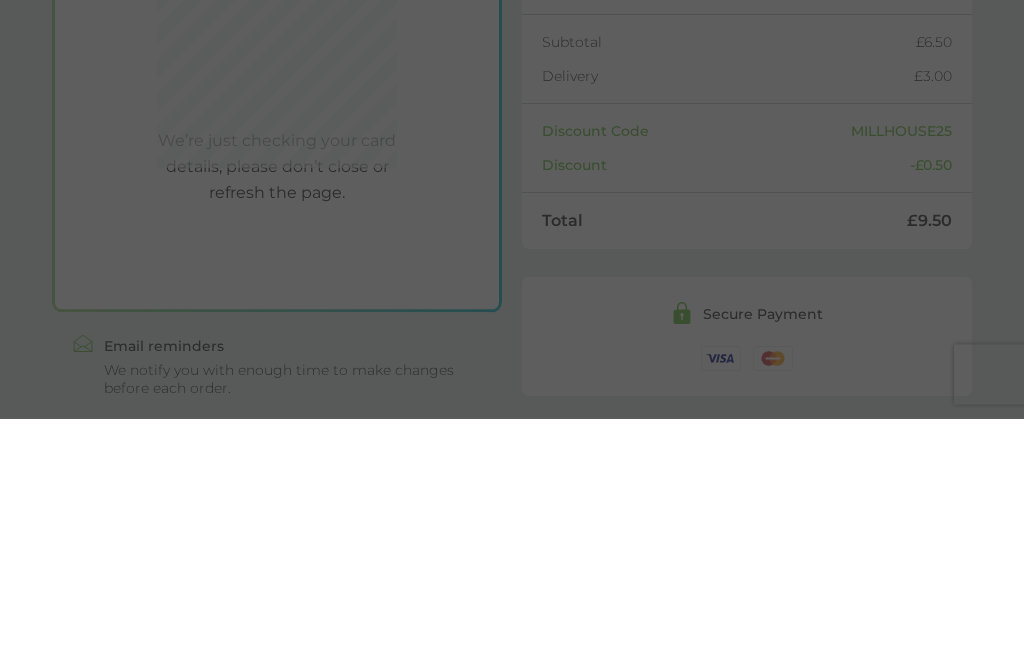 scroll, scrollTop: 554, scrollLeft: 0, axis: vertical 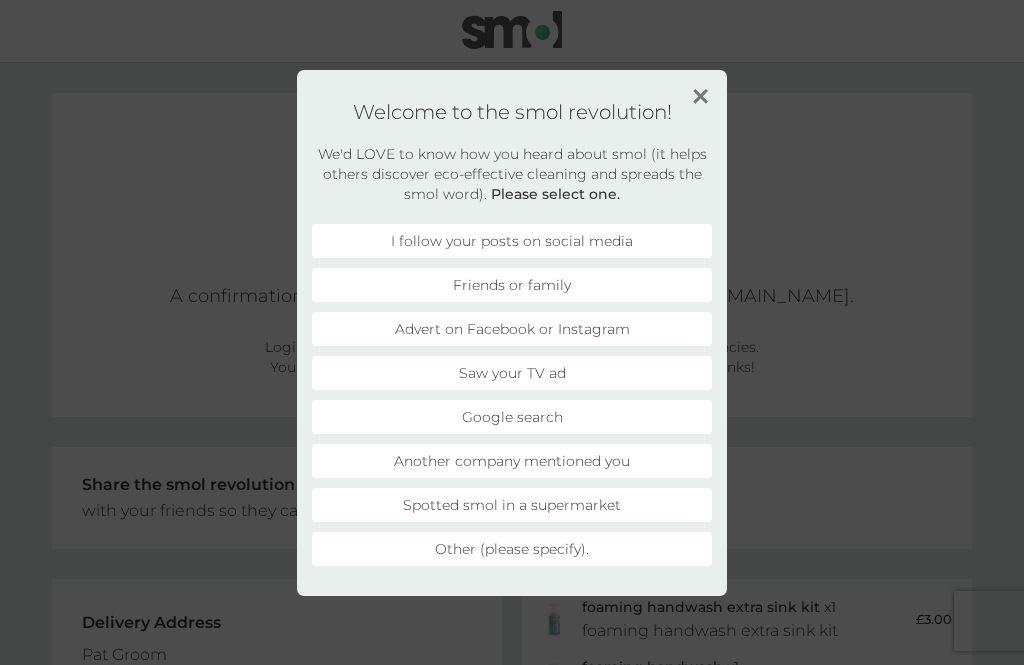 click on "Advert on Facebook or Instagram" at bounding box center (512, 329) 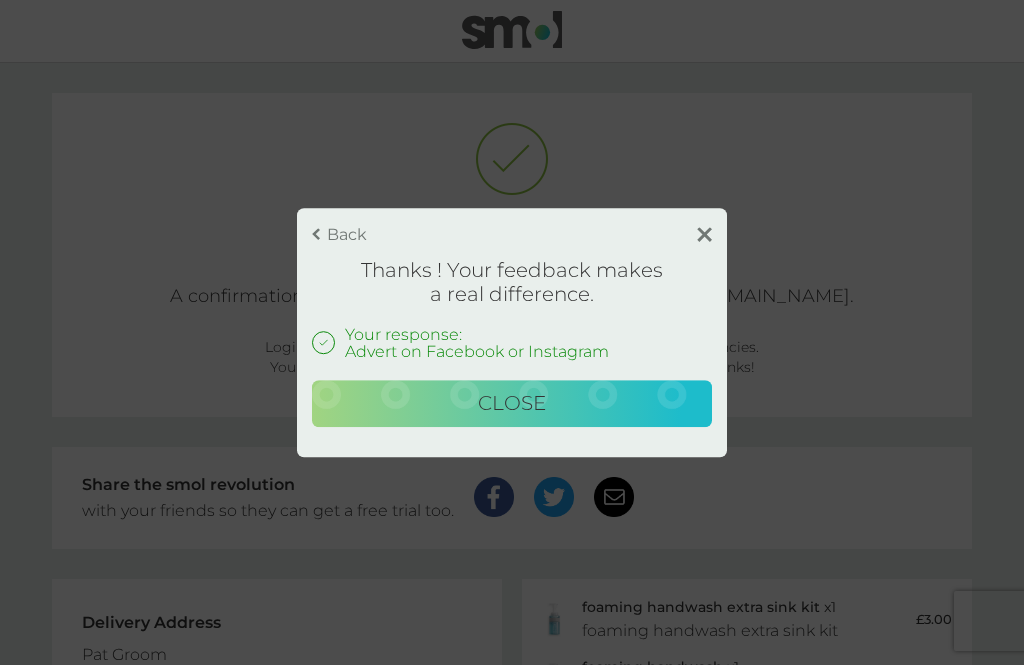 click on "Close" at bounding box center [512, 404] 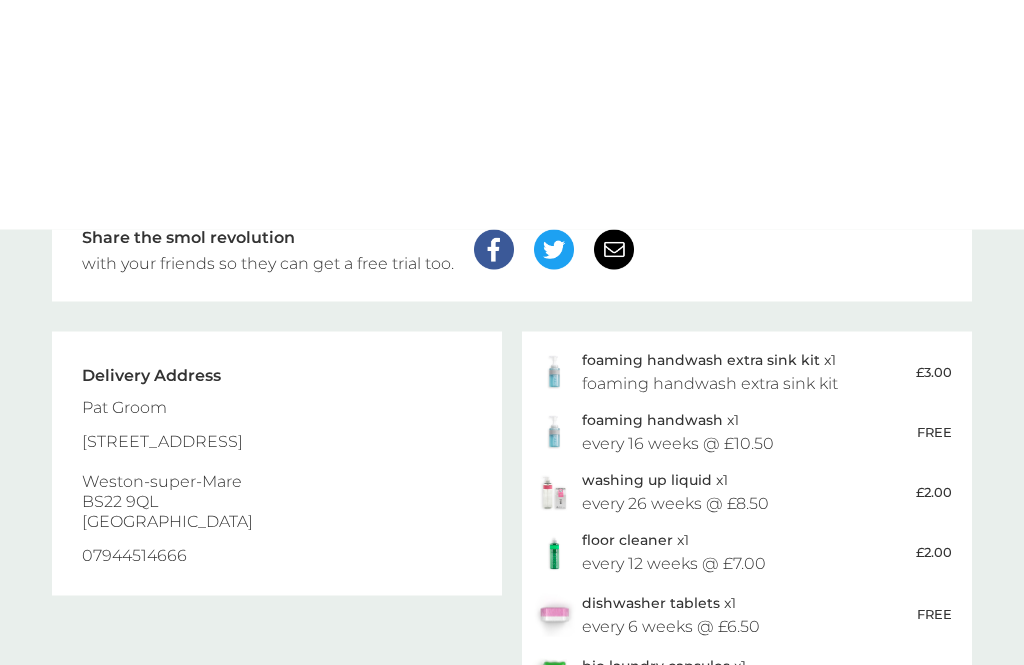 scroll, scrollTop: 0, scrollLeft: 0, axis: both 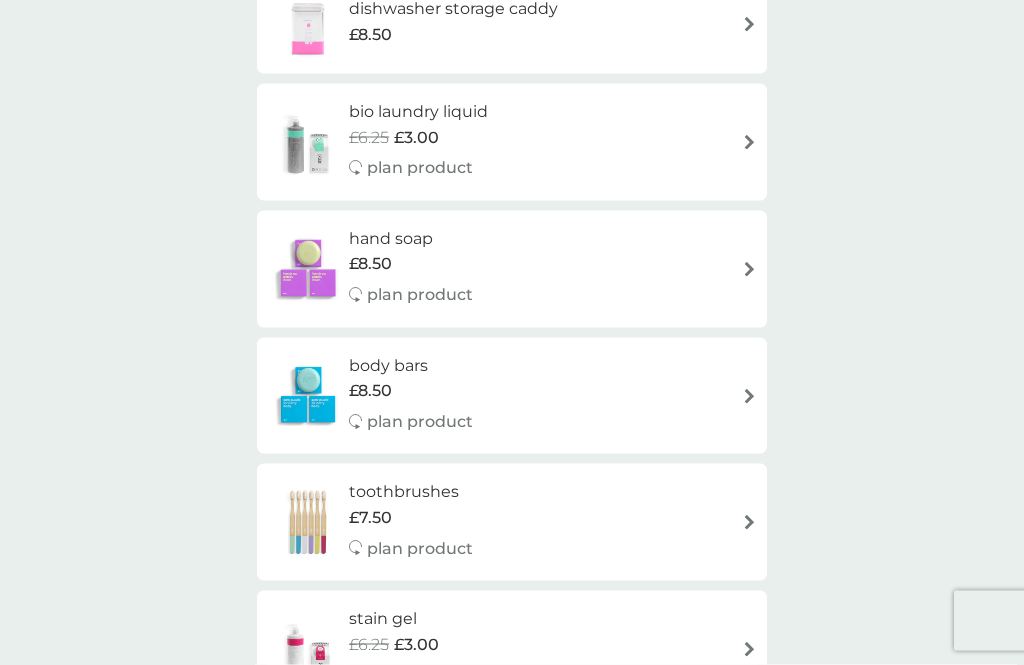 click at bounding box center (308, 269) 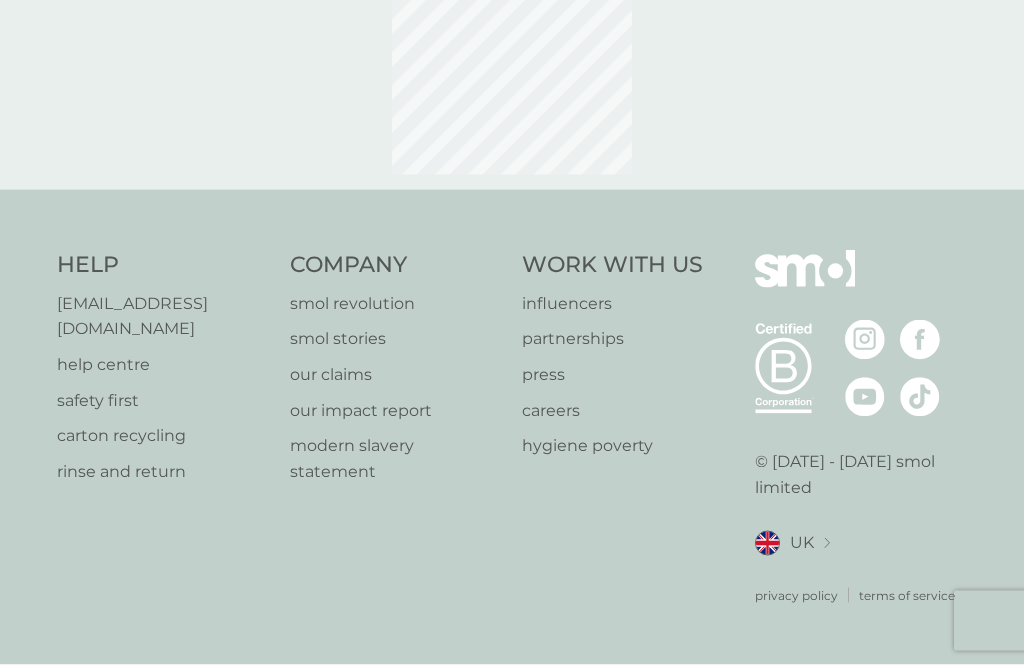 scroll, scrollTop: 0, scrollLeft: 0, axis: both 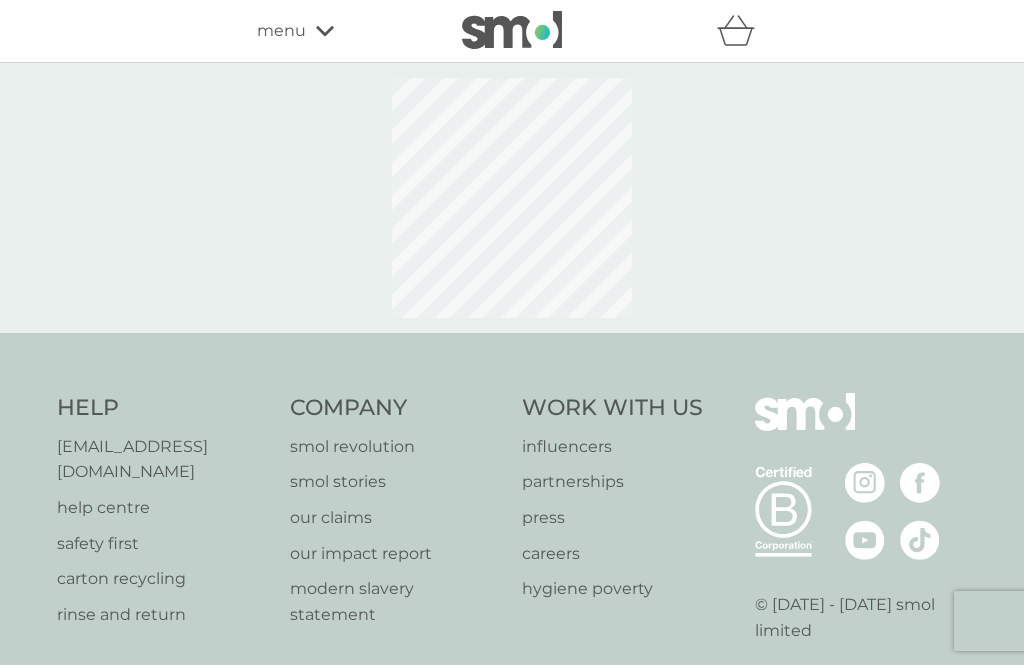 select on "91" 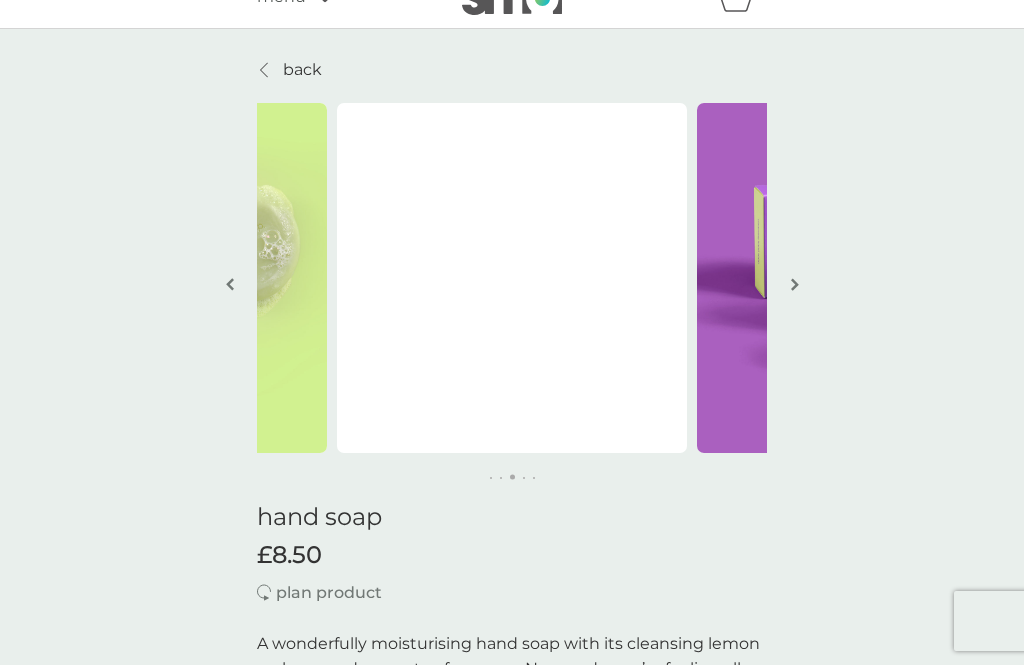 scroll, scrollTop: 0, scrollLeft: 0, axis: both 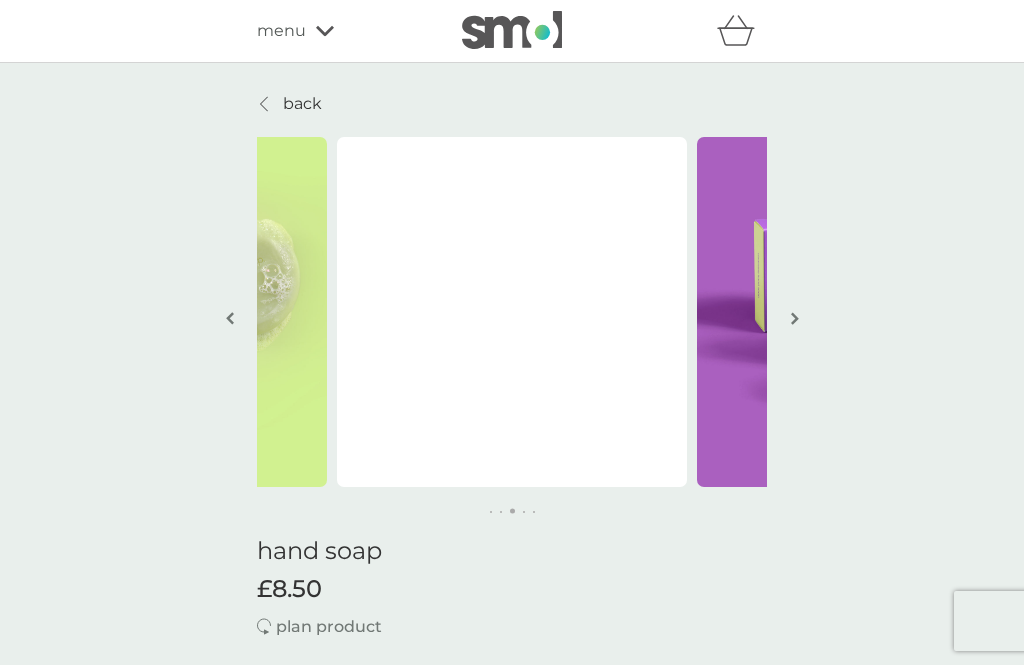 click 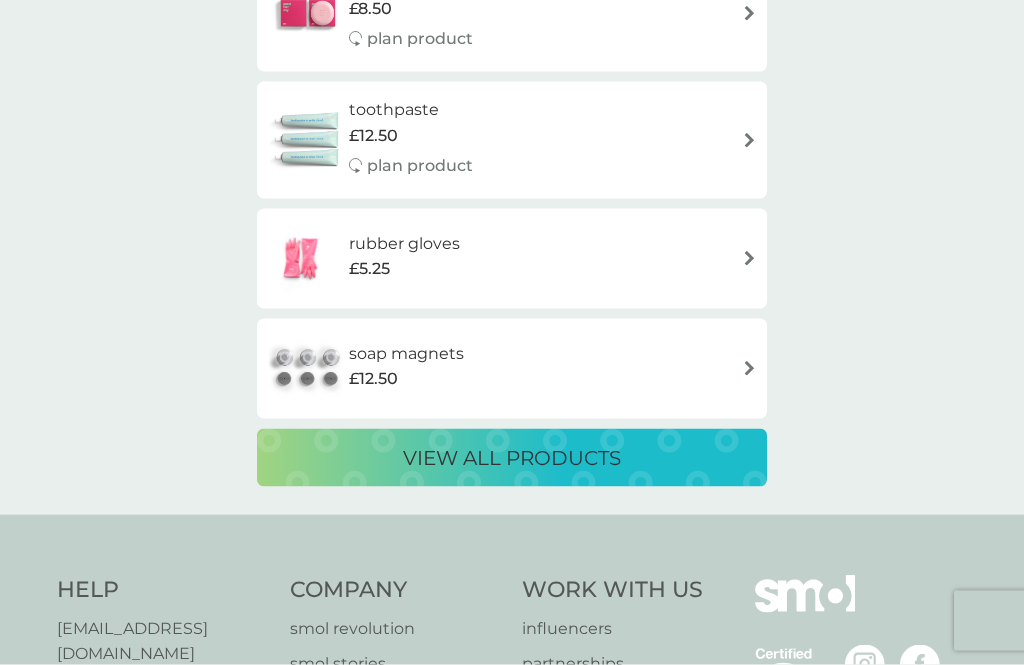 scroll, scrollTop: 3647, scrollLeft: 0, axis: vertical 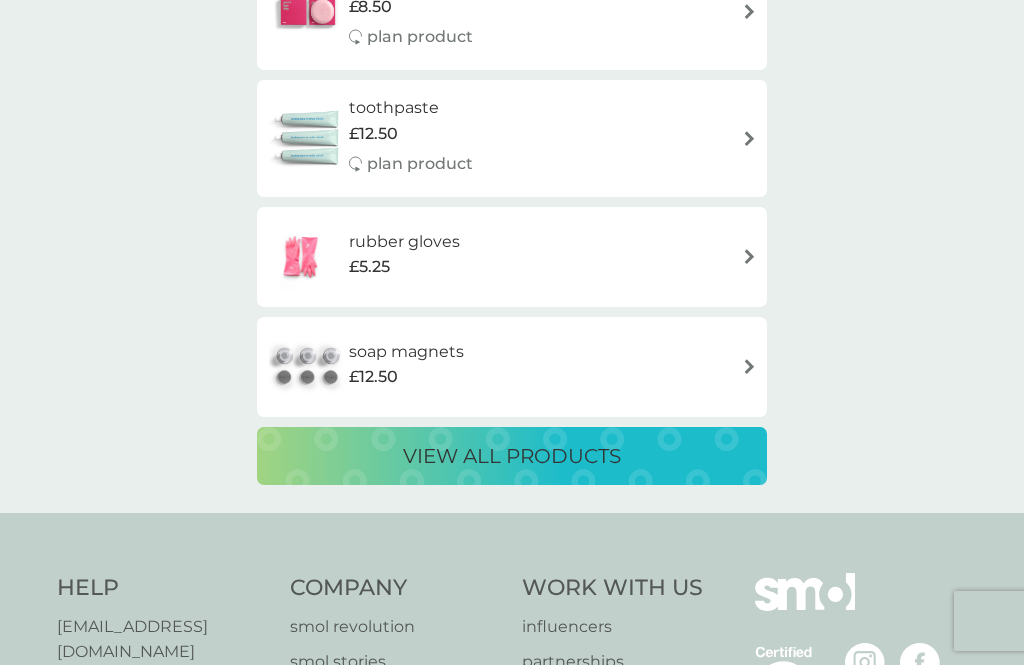 click on "soap magnets" at bounding box center [406, 352] 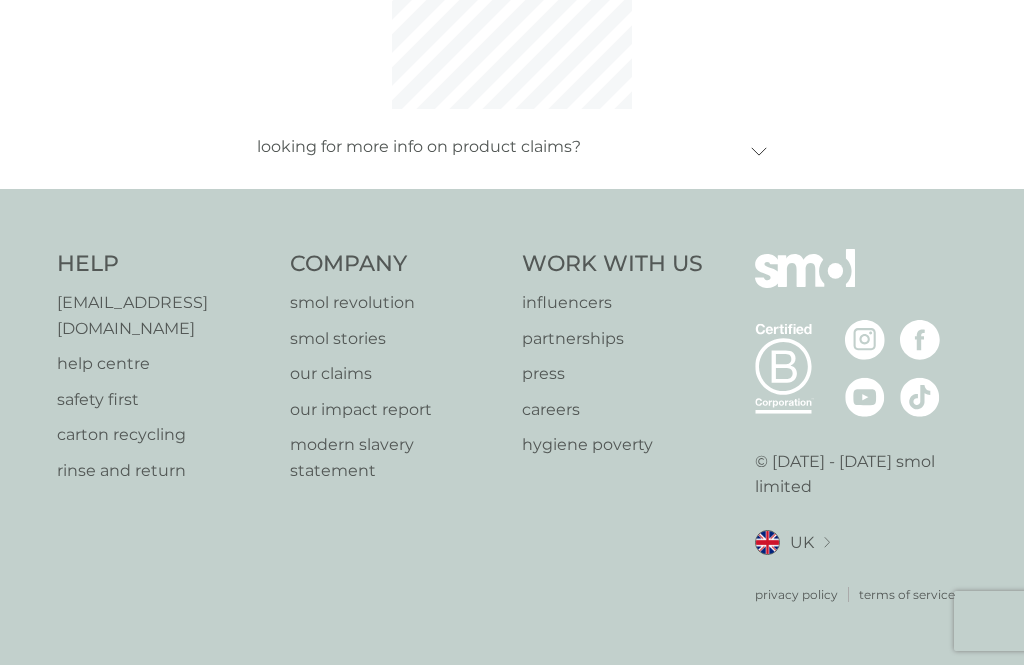 scroll, scrollTop: 0, scrollLeft: 0, axis: both 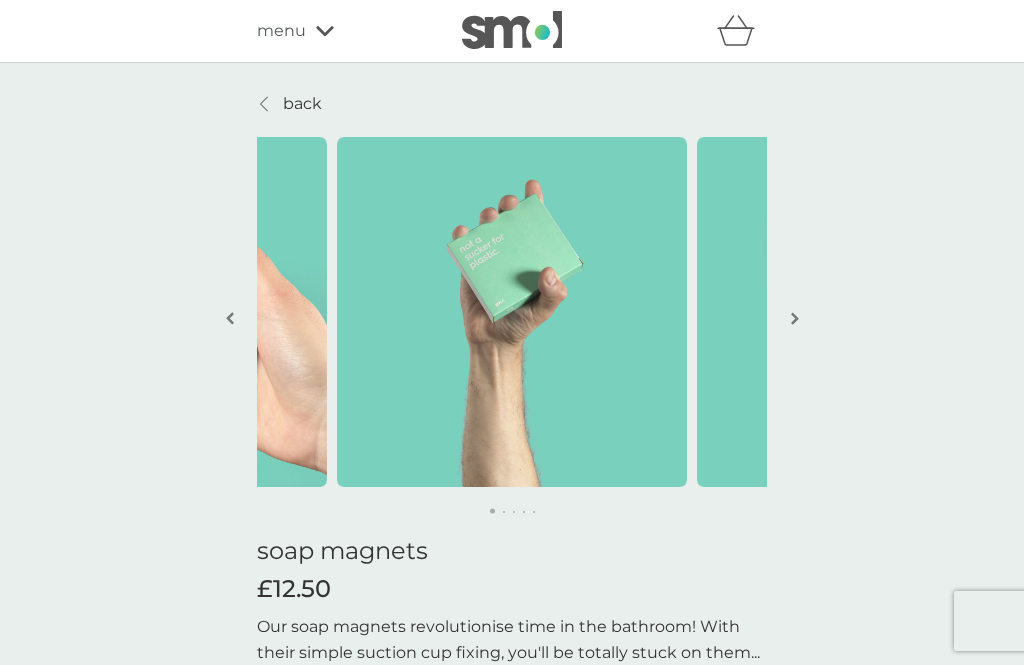click at bounding box center [794, 320] 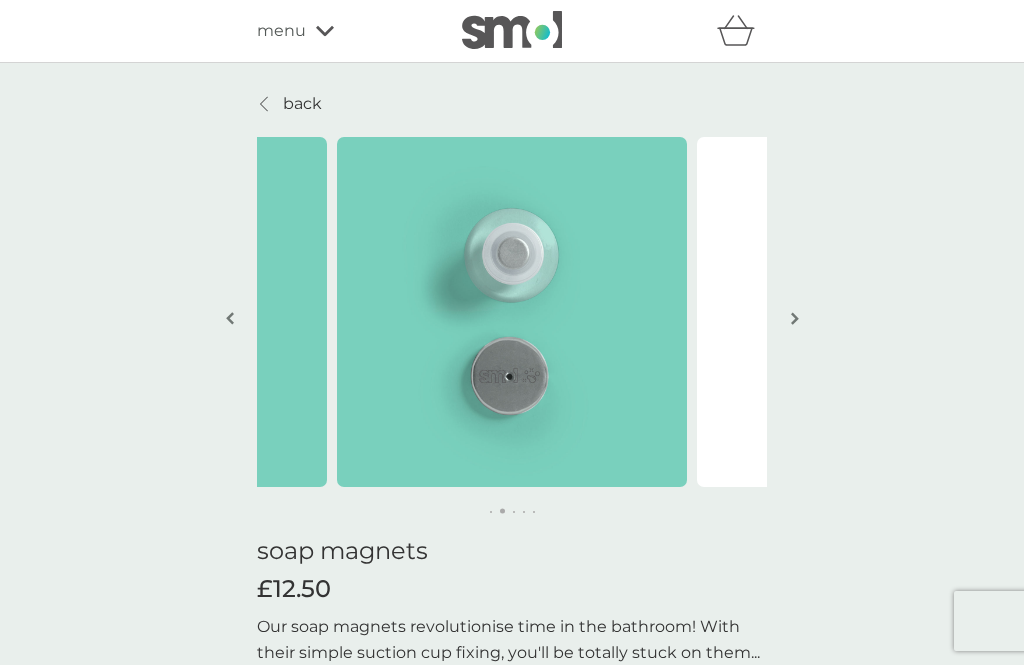 click at bounding box center [795, 318] 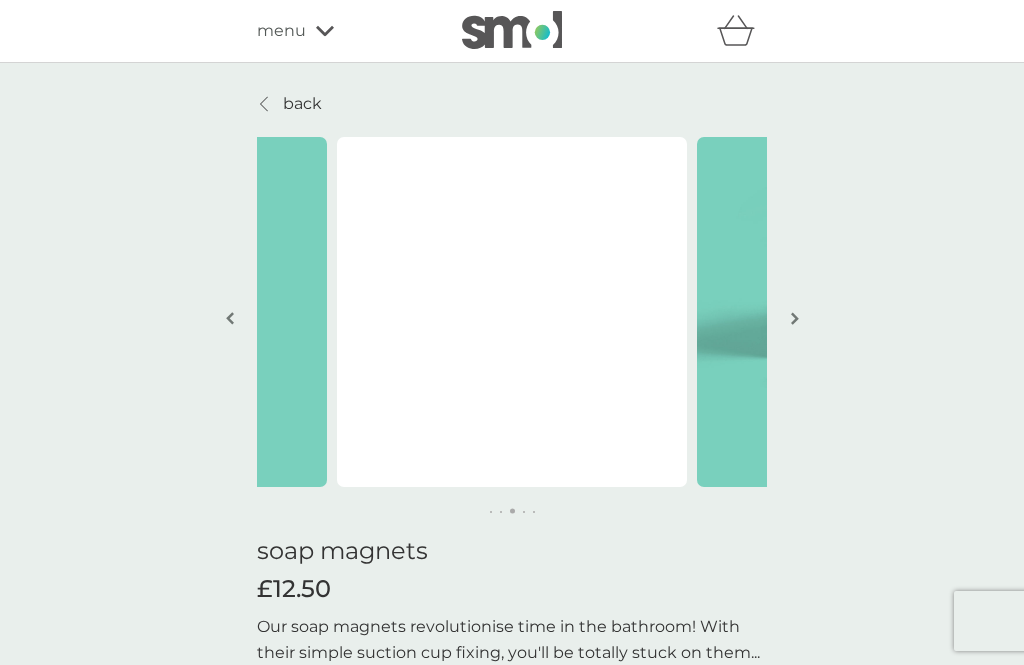click at bounding box center [795, 318] 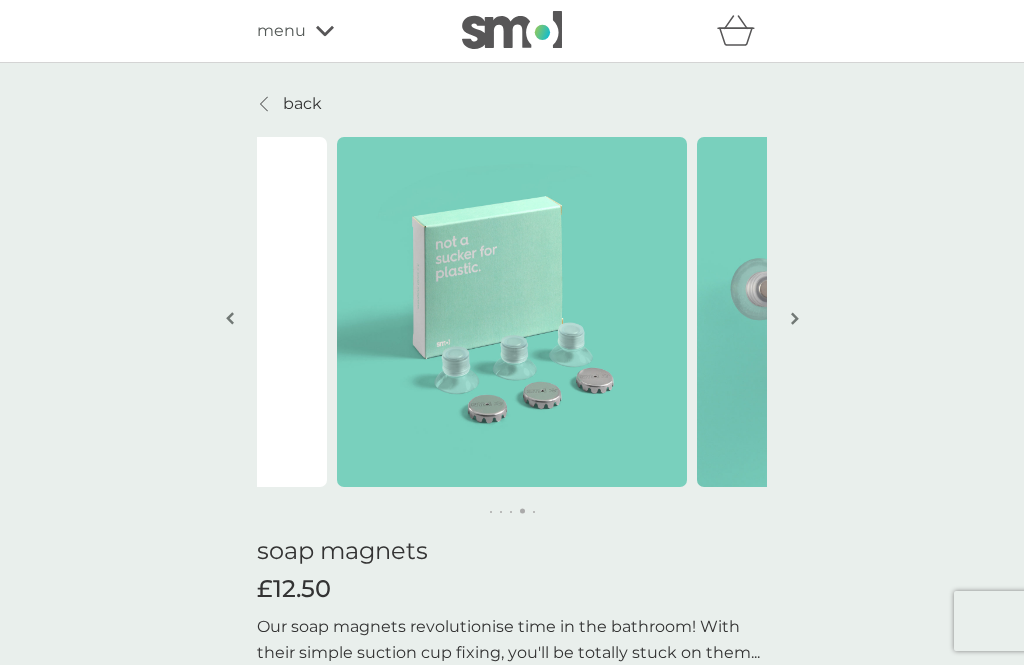 click at bounding box center [795, 318] 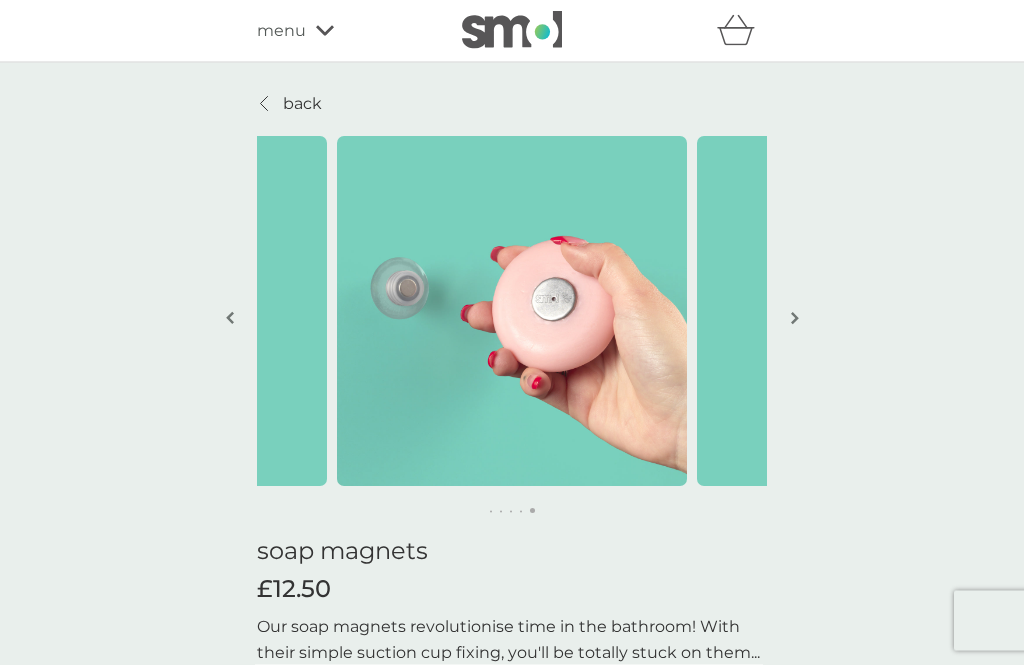 scroll, scrollTop: 0, scrollLeft: 0, axis: both 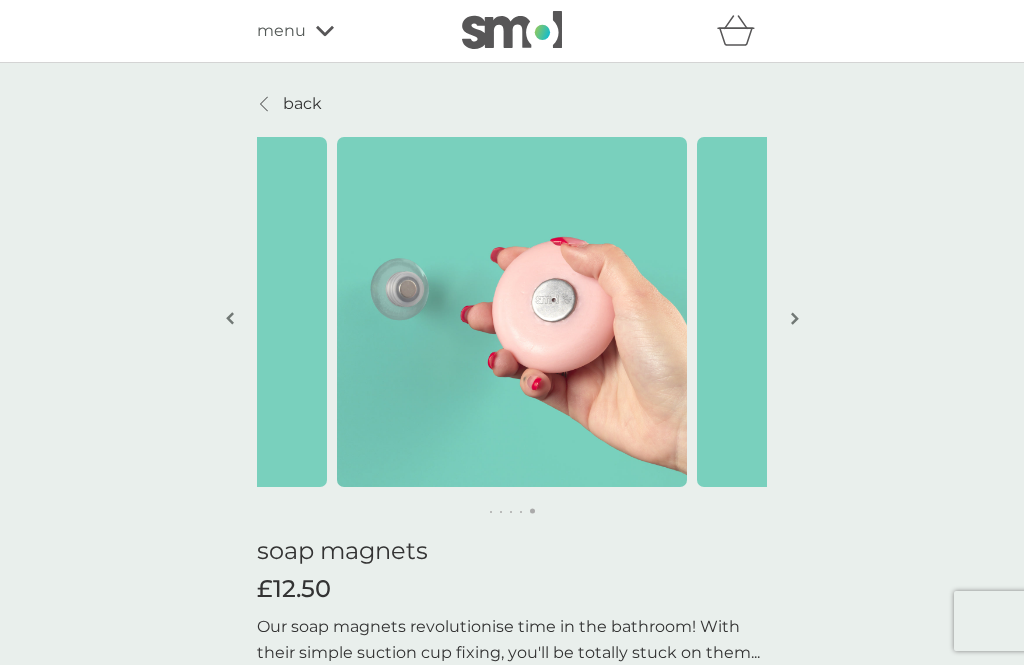 click at bounding box center (265, 104) 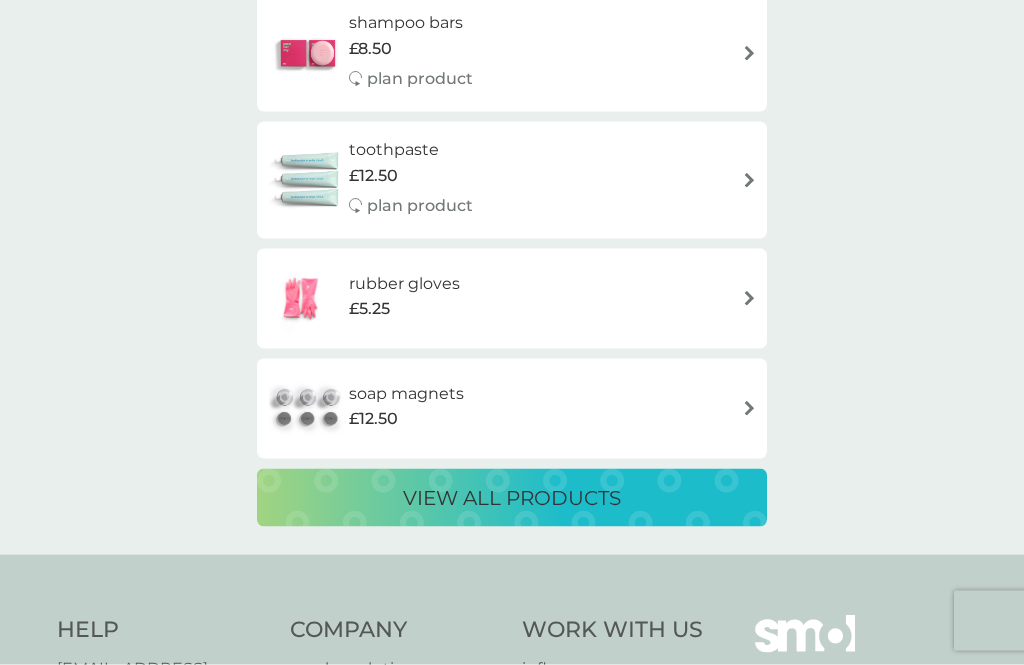 scroll, scrollTop: 3611, scrollLeft: 0, axis: vertical 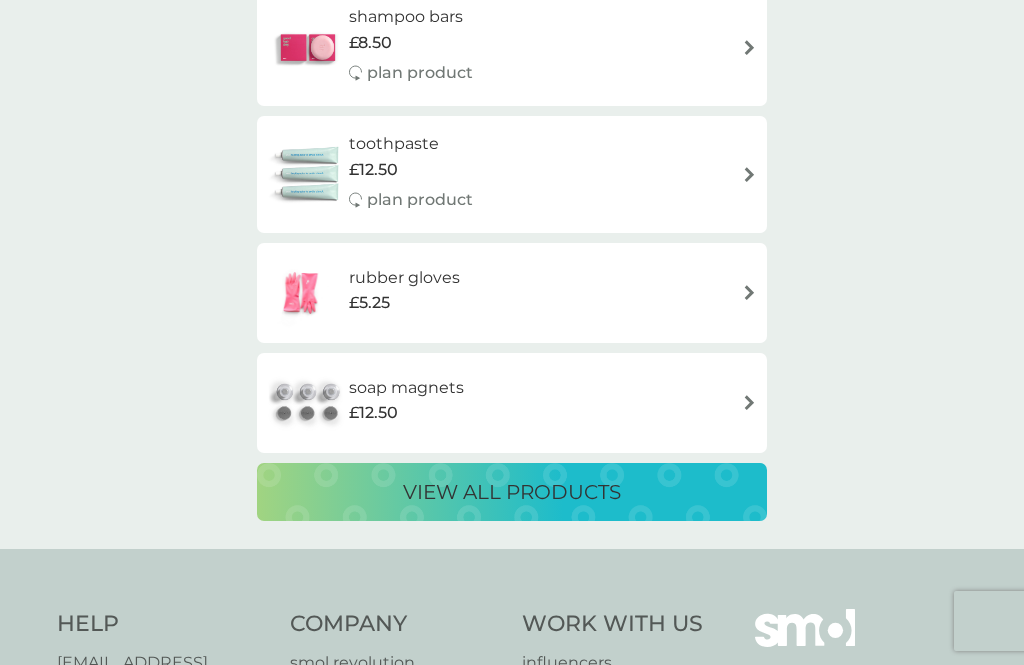 click on "view all products" at bounding box center [512, 492] 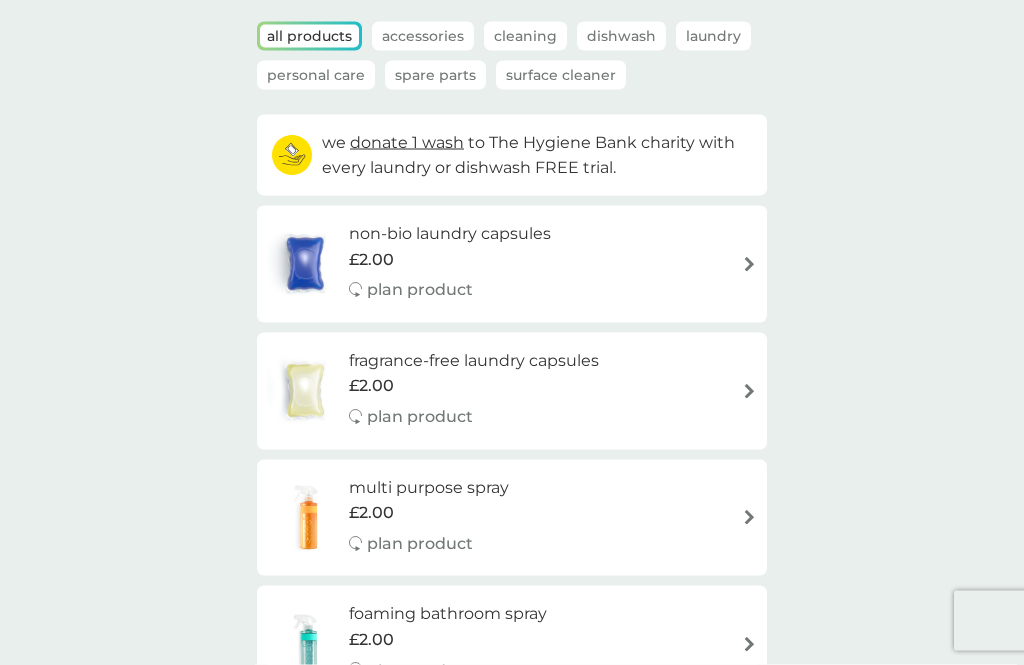 scroll, scrollTop: 0, scrollLeft: 0, axis: both 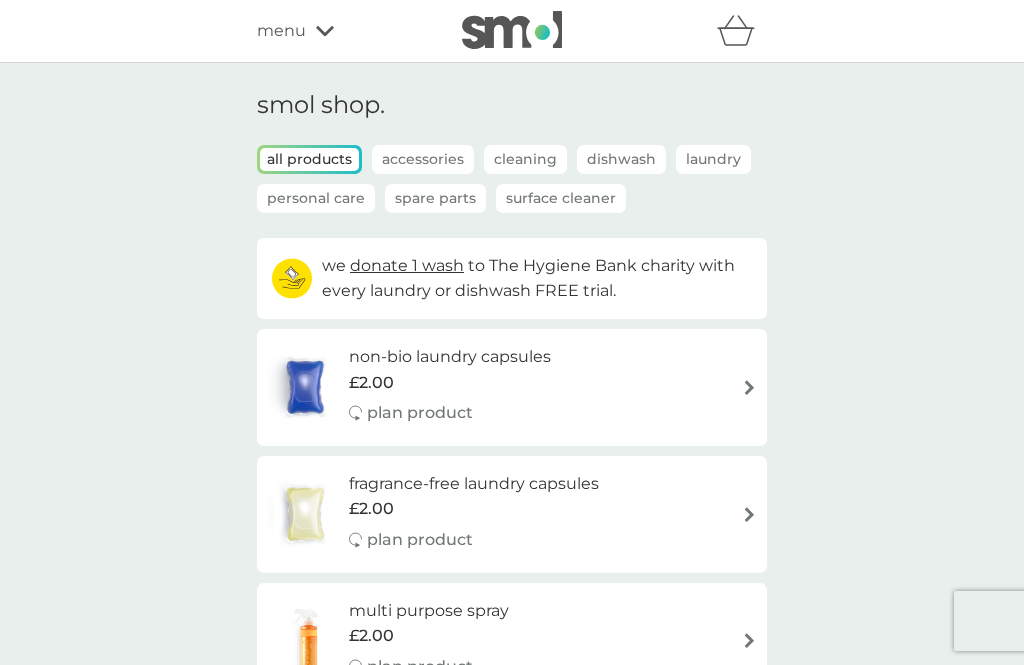 click on "menu" at bounding box center (281, 31) 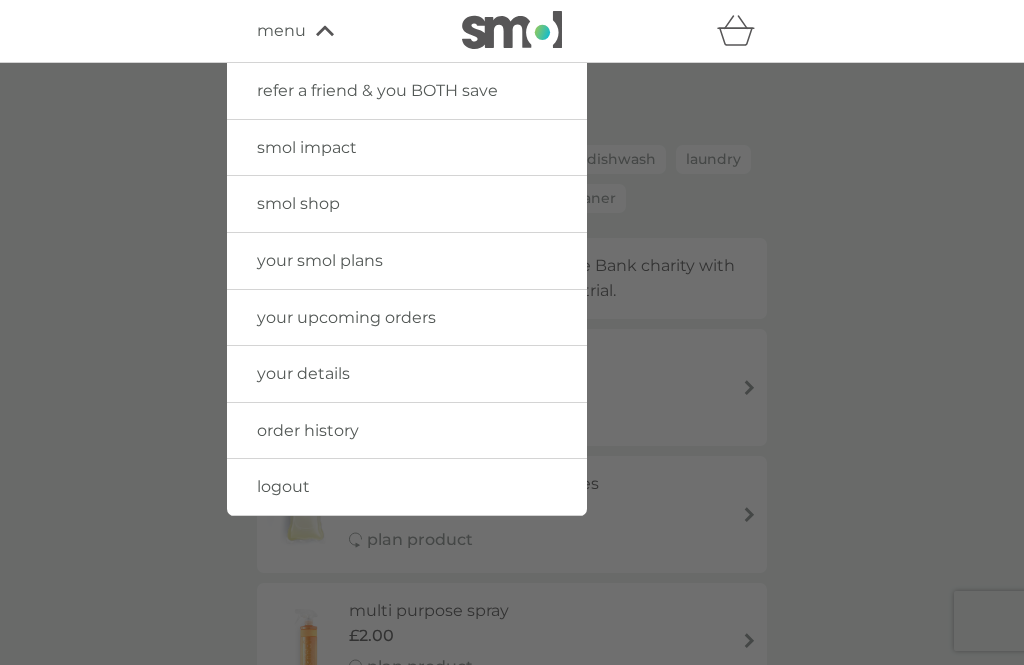 click on "logout" at bounding box center (283, 486) 